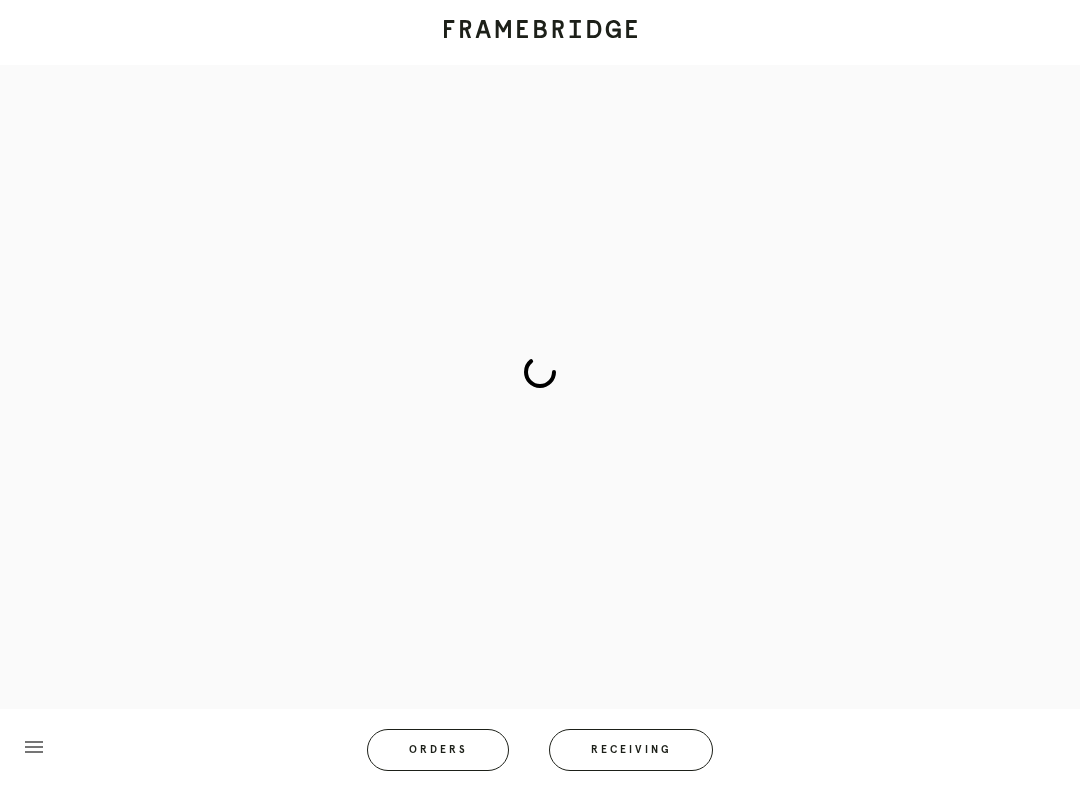 scroll, scrollTop: 0, scrollLeft: 0, axis: both 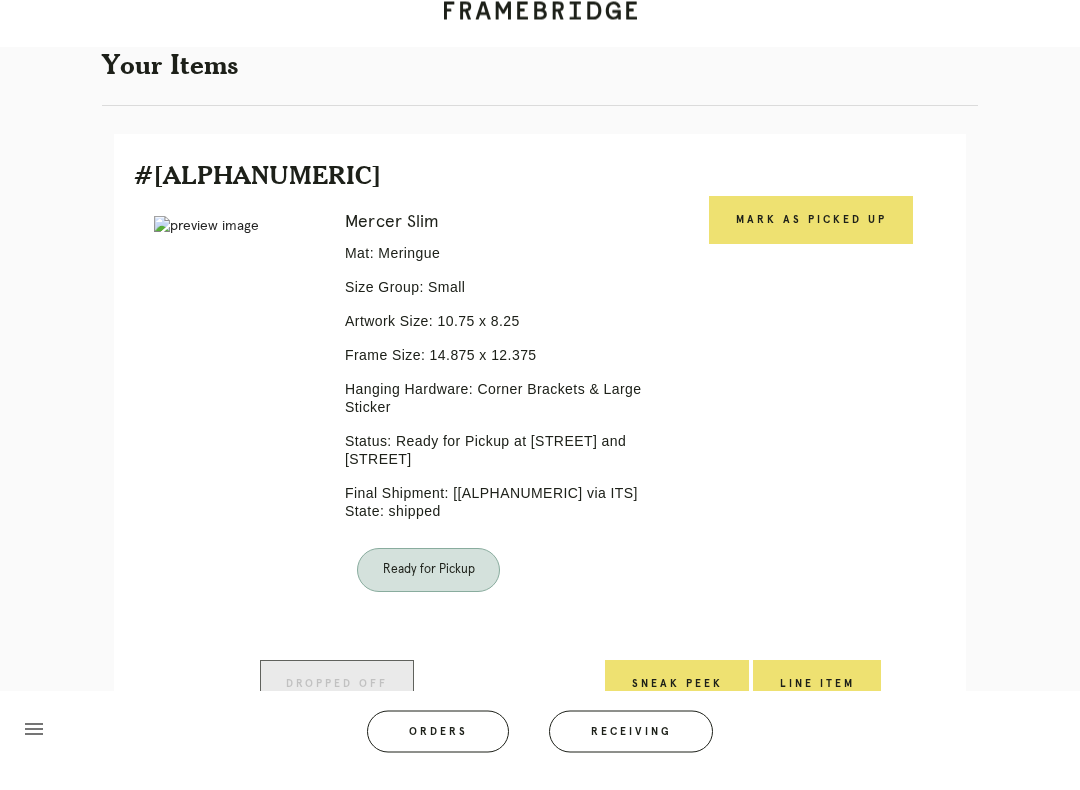click on "Mark as Picked Up" at bounding box center (811, 239) 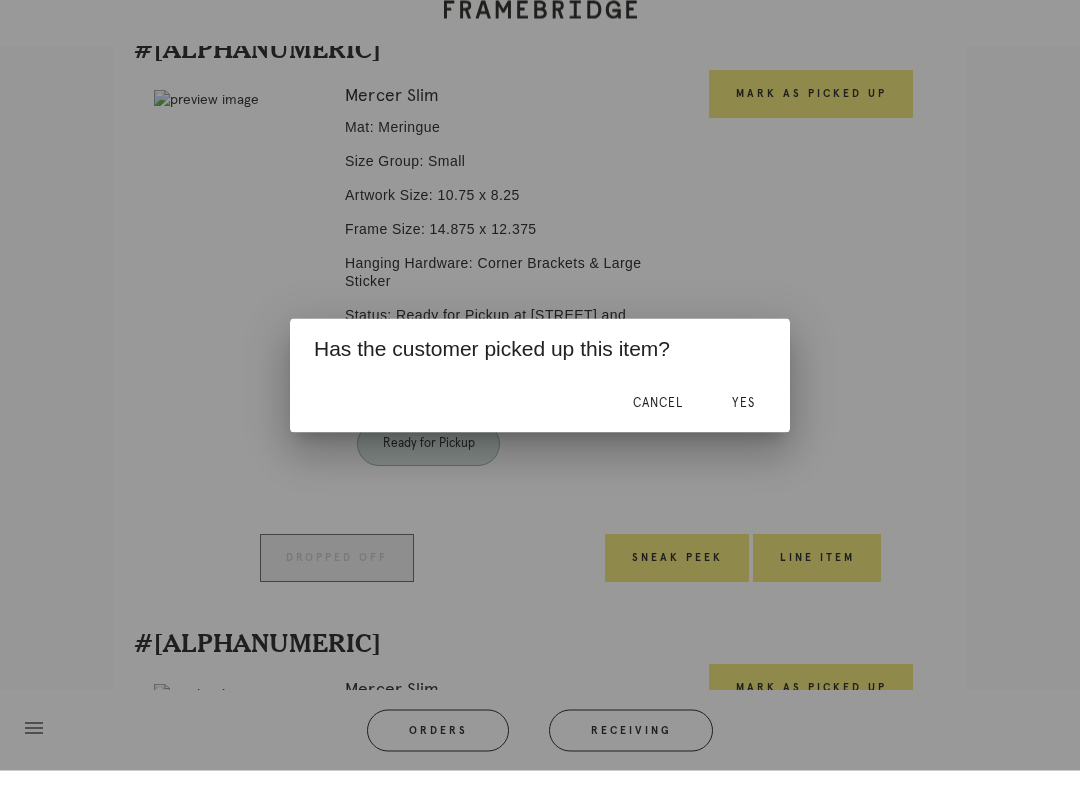 scroll, scrollTop: 708, scrollLeft: 0, axis: vertical 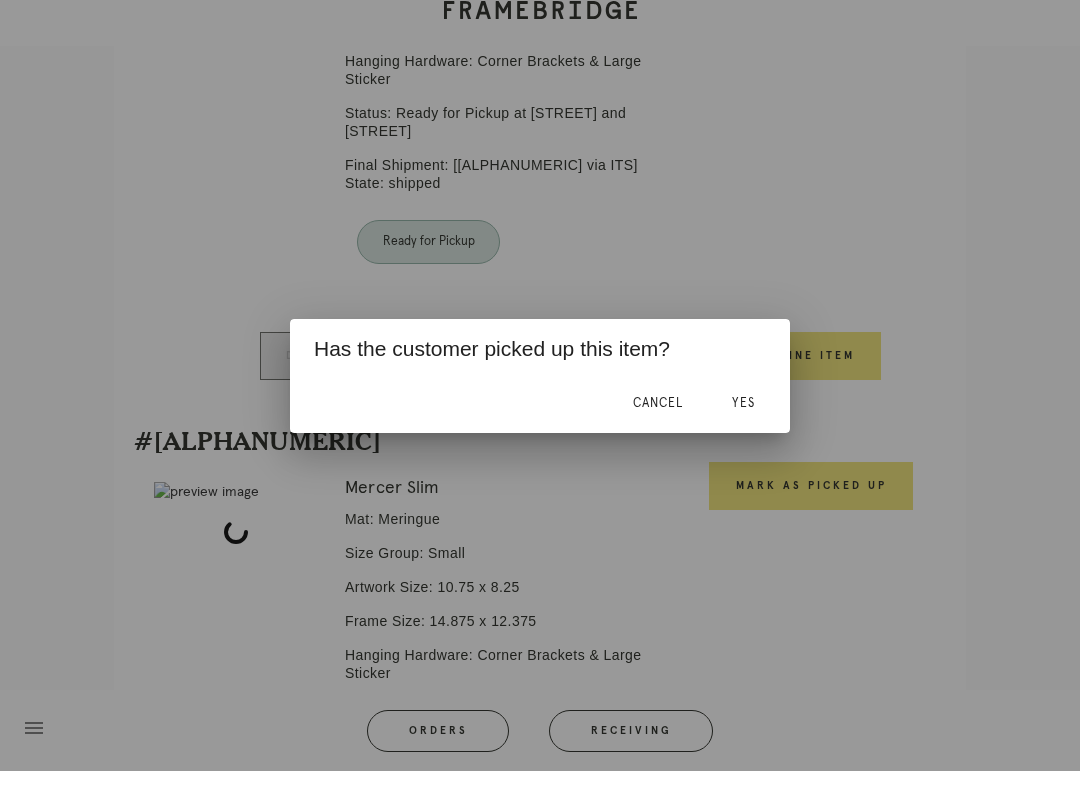 click on "Yes" at bounding box center [743, 422] 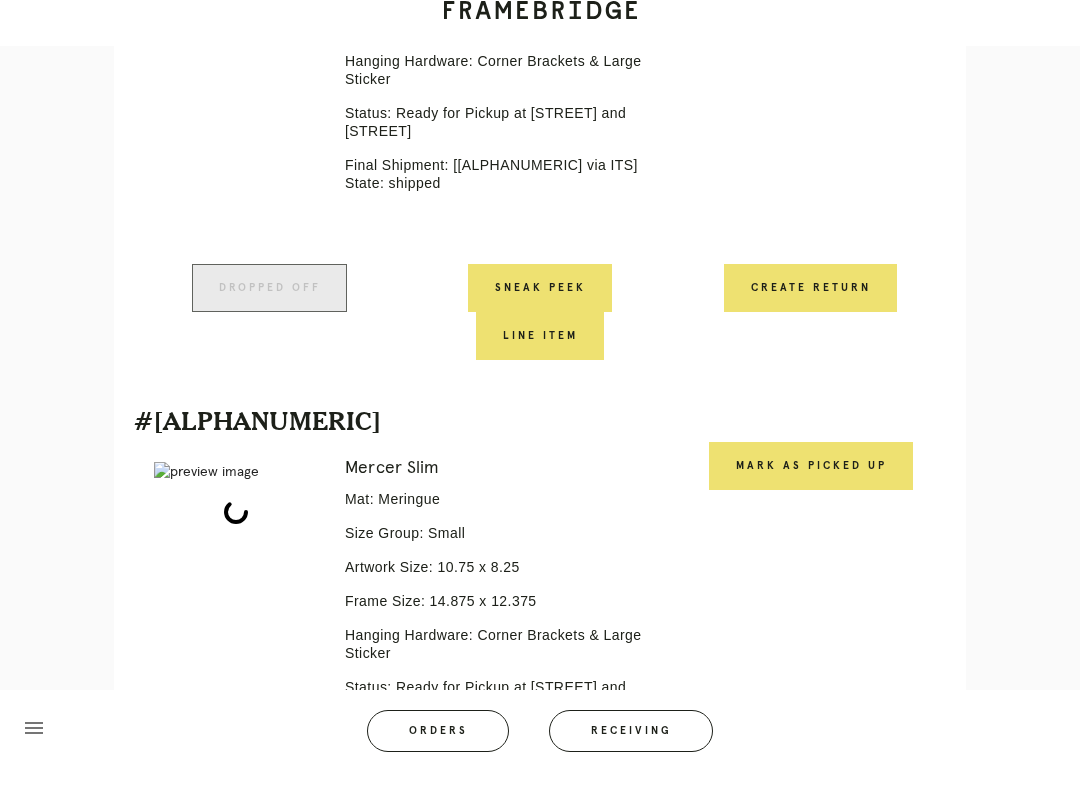 click on "Mark as Picked Up" at bounding box center (811, 485) 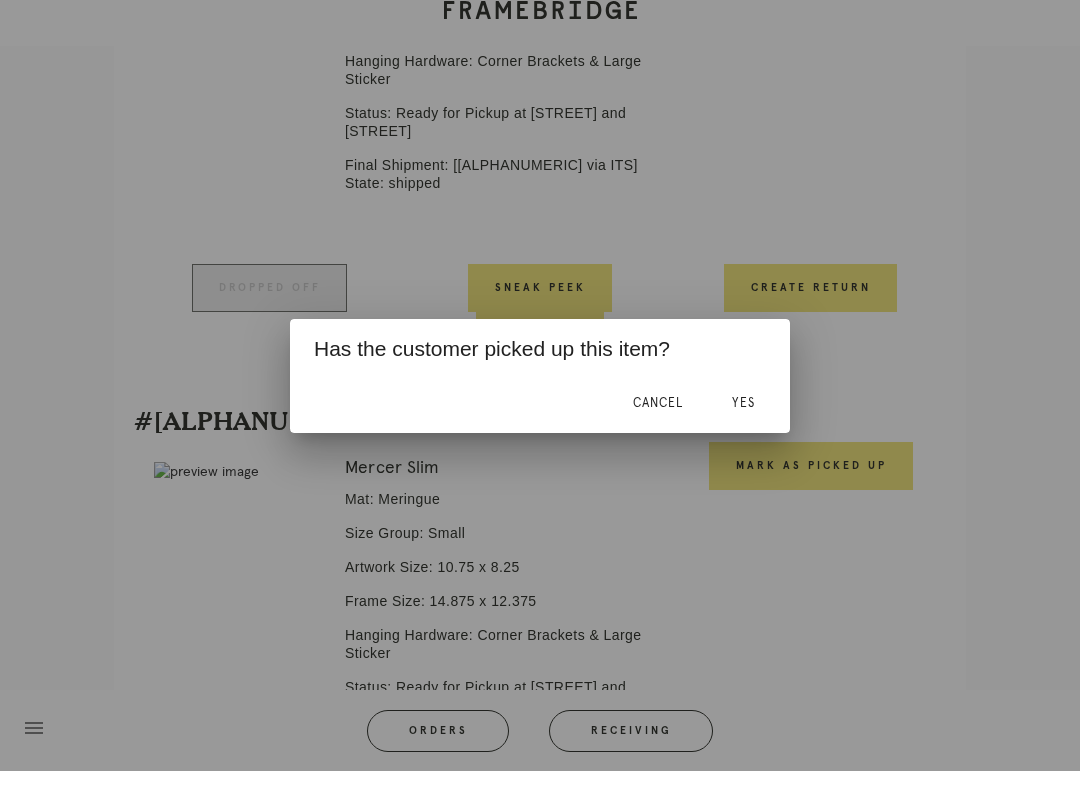 click on "Yes" at bounding box center (743, 422) 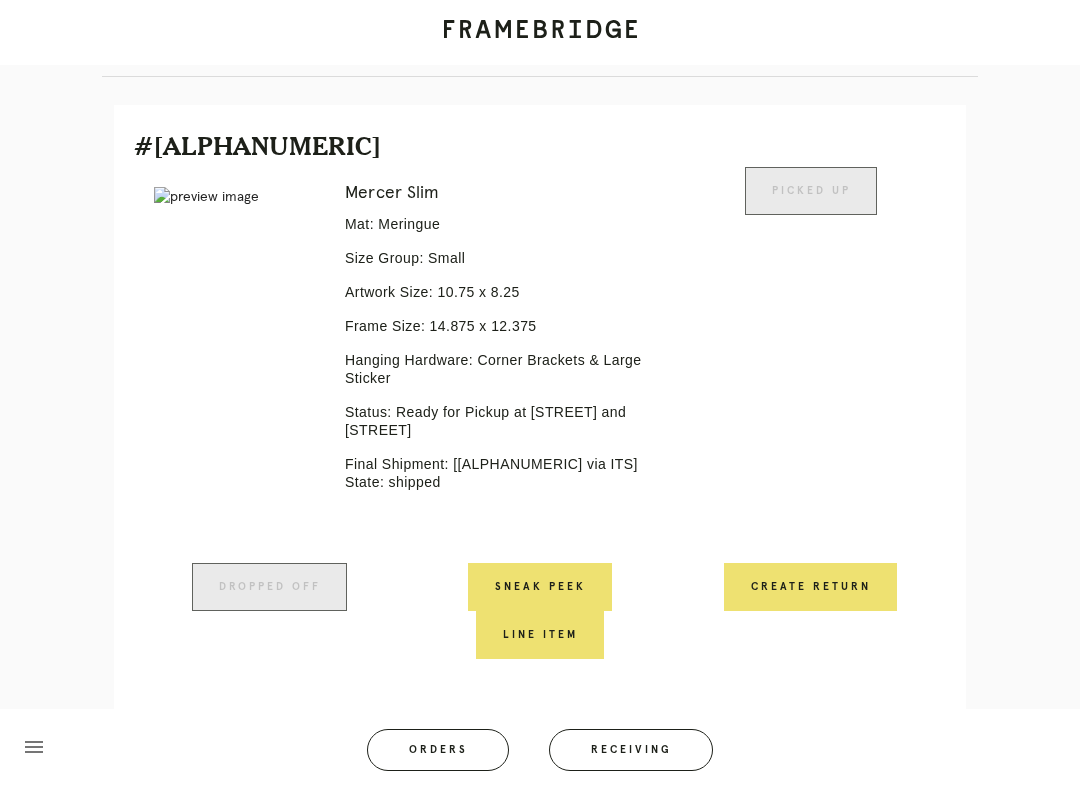 scroll, scrollTop: 0, scrollLeft: 0, axis: both 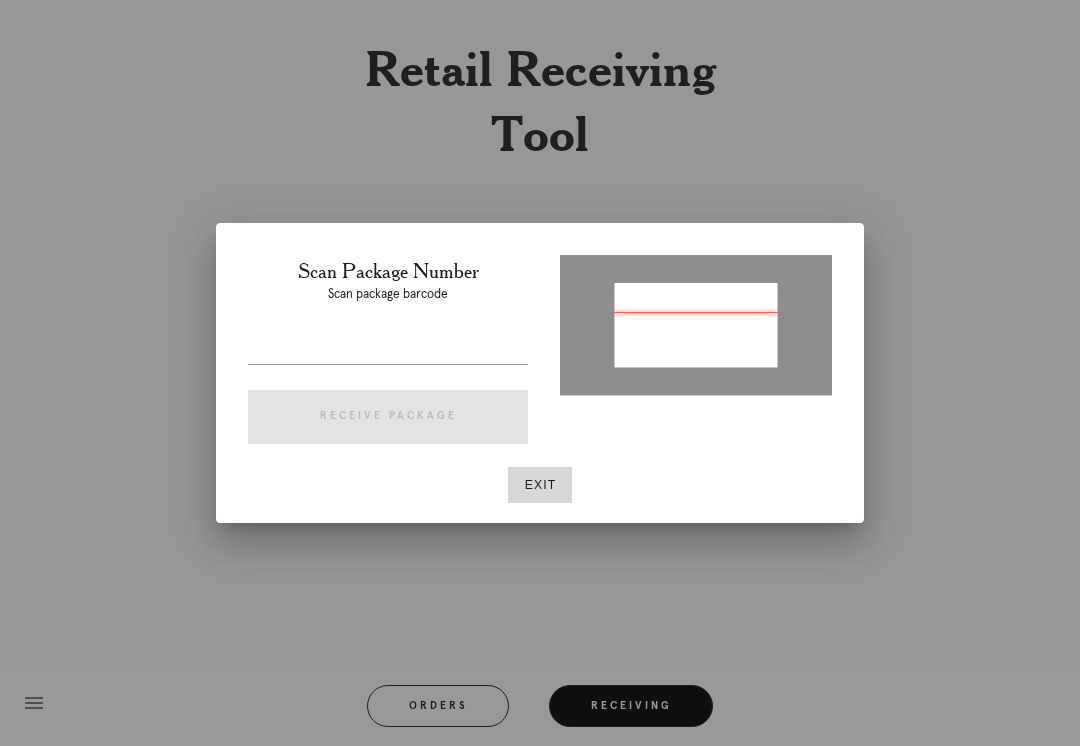 type on "P380365503970726" 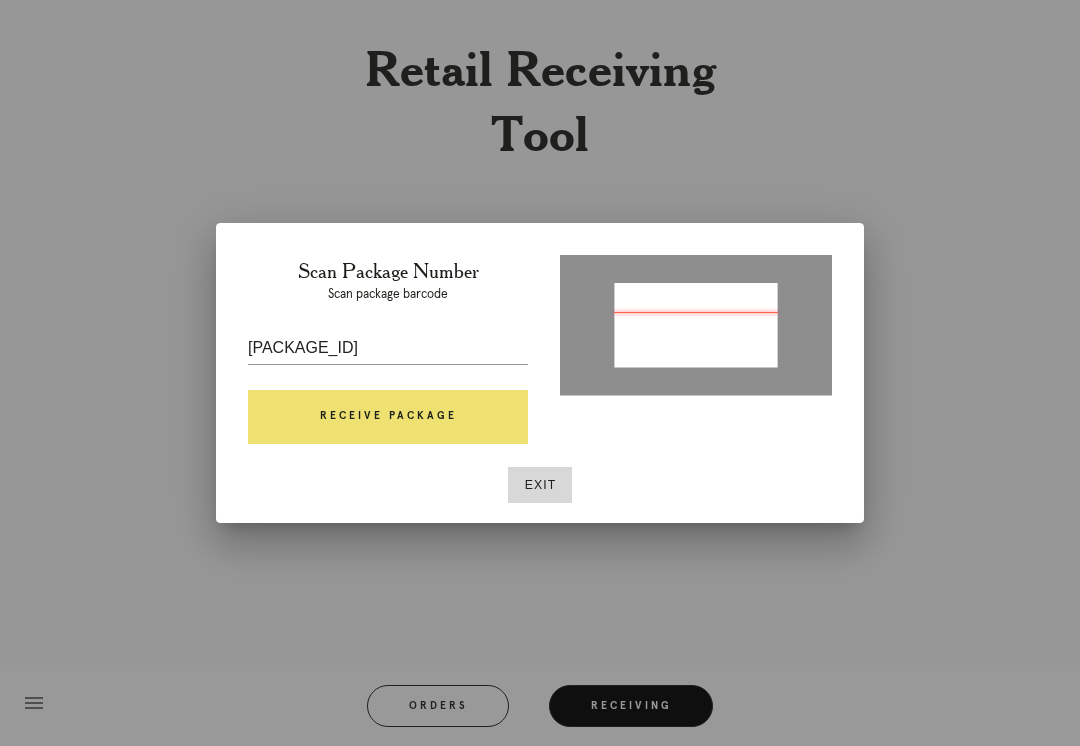click on "Receive Package" at bounding box center (388, 417) 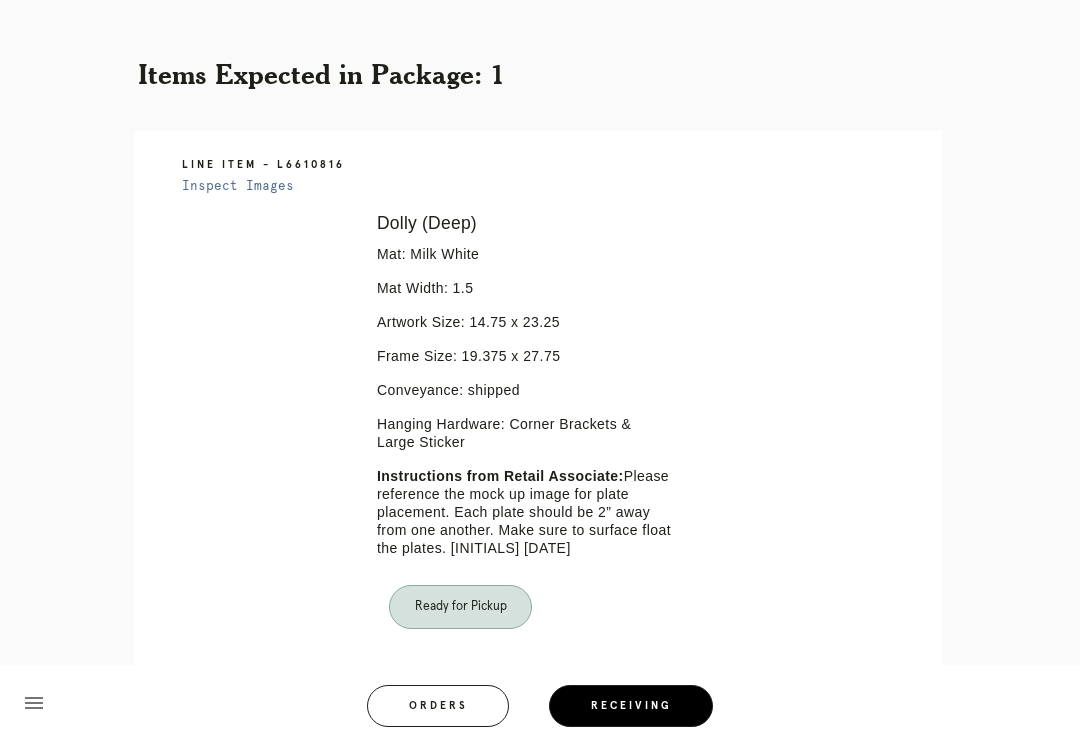 scroll, scrollTop: 0, scrollLeft: 0, axis: both 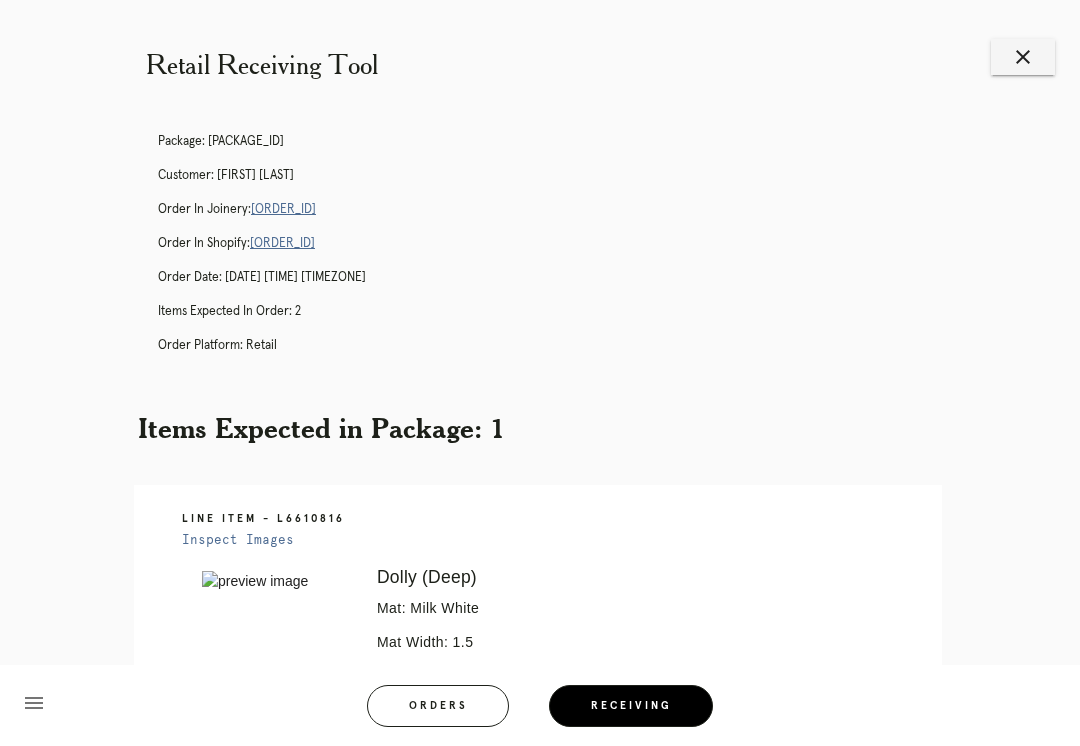 click on "R620477492" at bounding box center (283, 209) 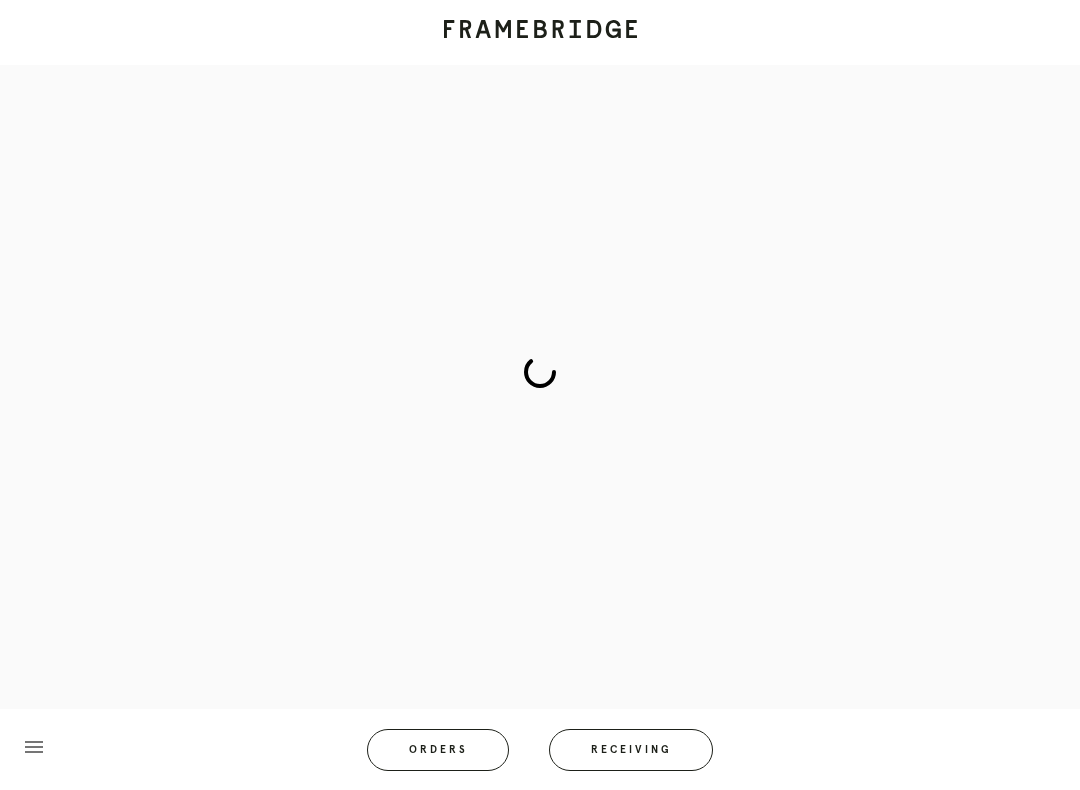 scroll, scrollTop: 0, scrollLeft: 0, axis: both 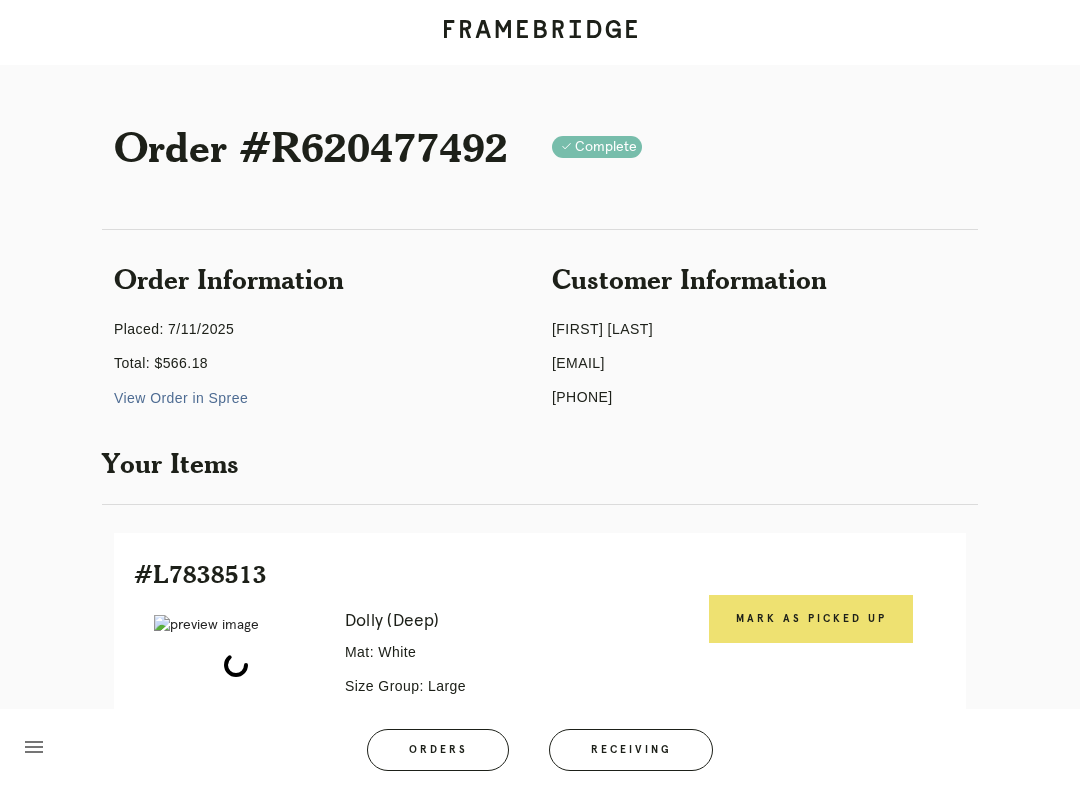 click on "Mark as Picked Up" at bounding box center [811, 619] 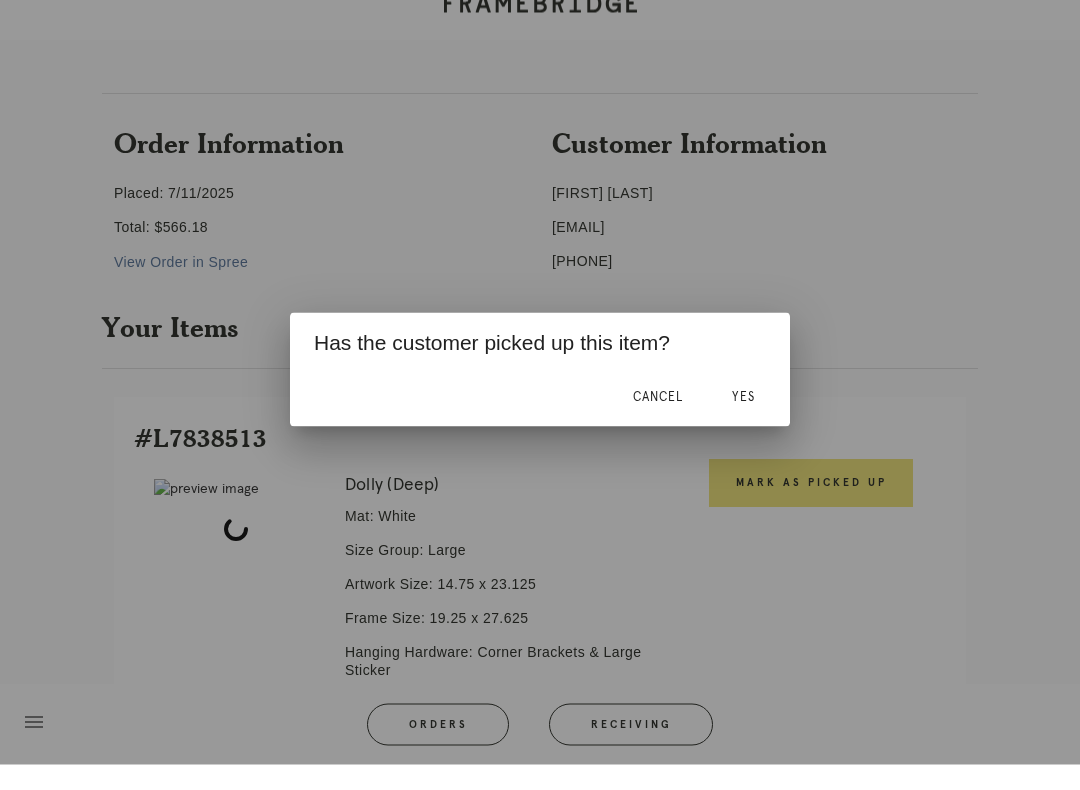 scroll, scrollTop: 172, scrollLeft: 0, axis: vertical 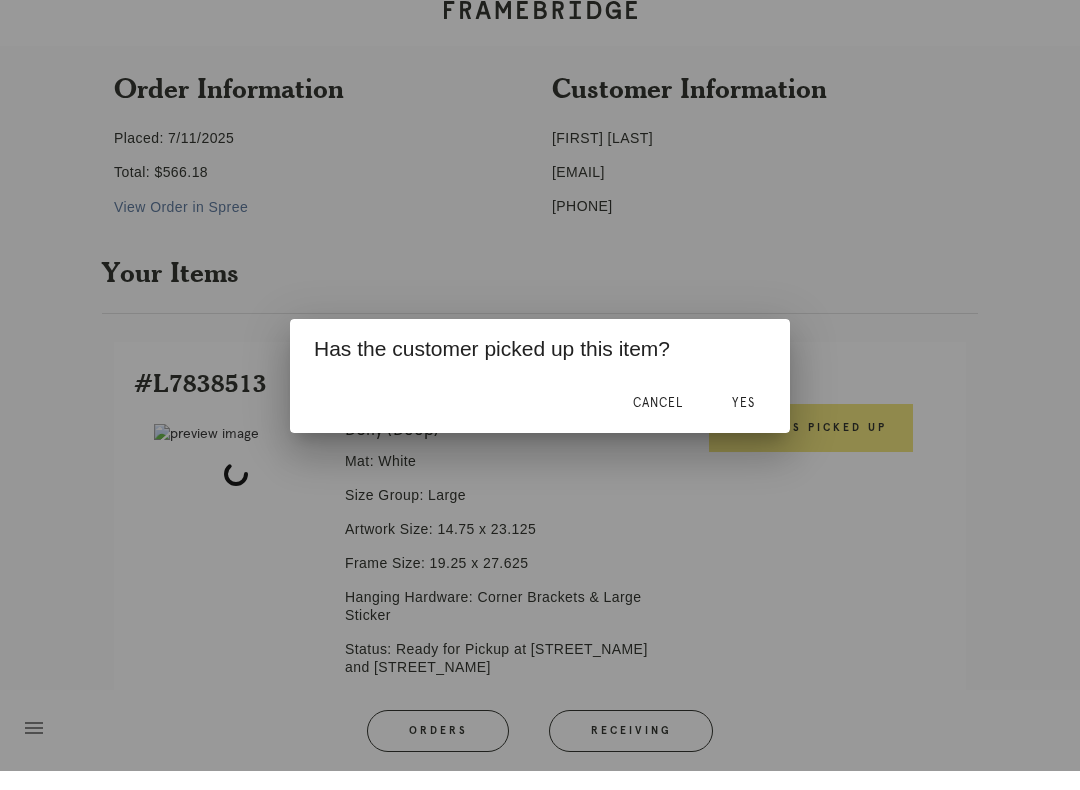 click on "Yes" at bounding box center (743, 422) 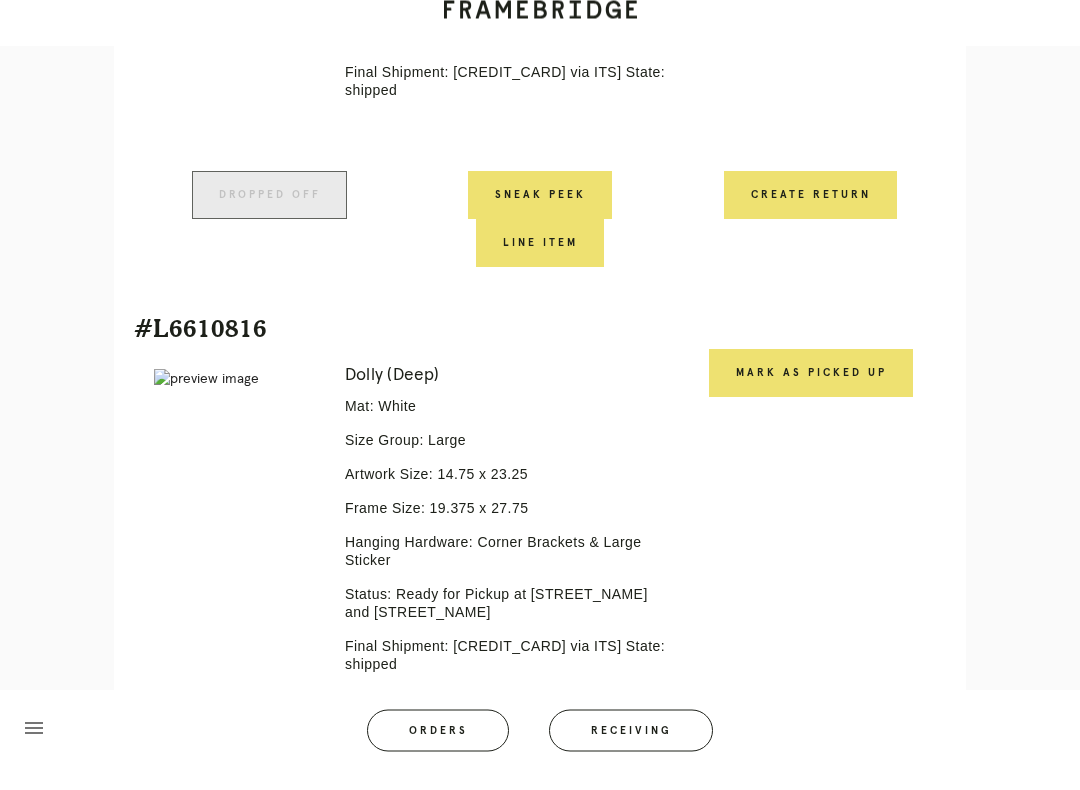 click on "Mark as Picked Up" at bounding box center [811, 393] 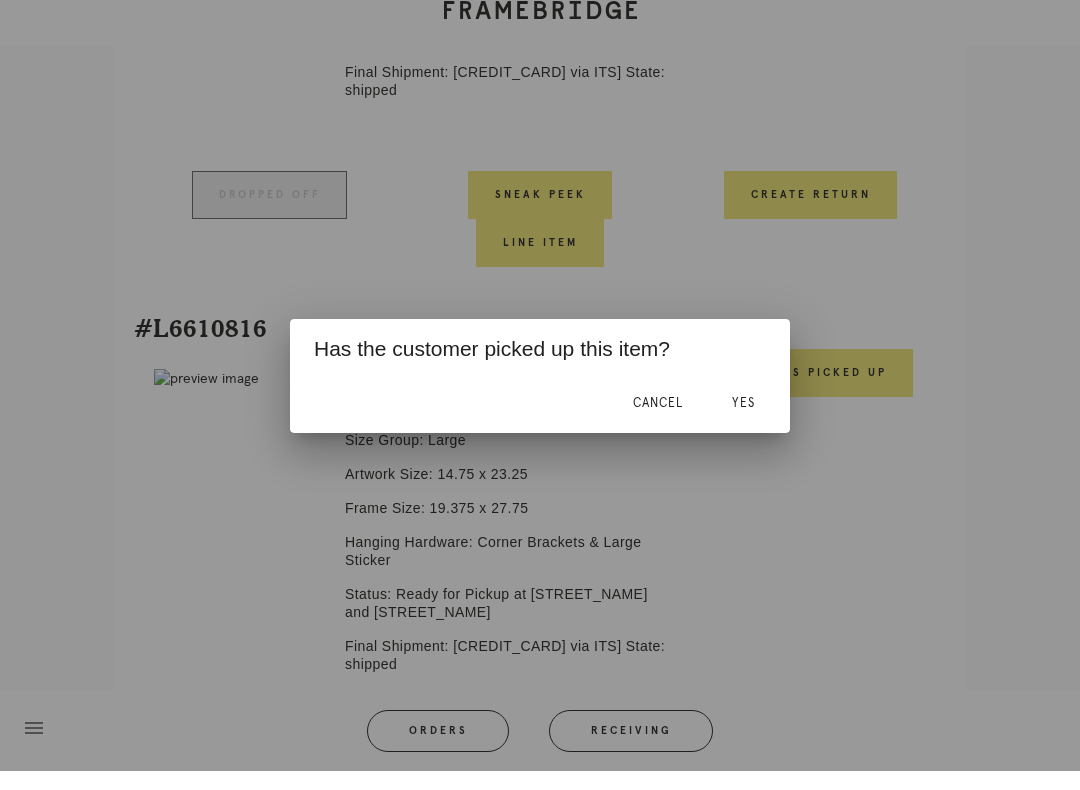 click on "Yes" at bounding box center (743, 422) 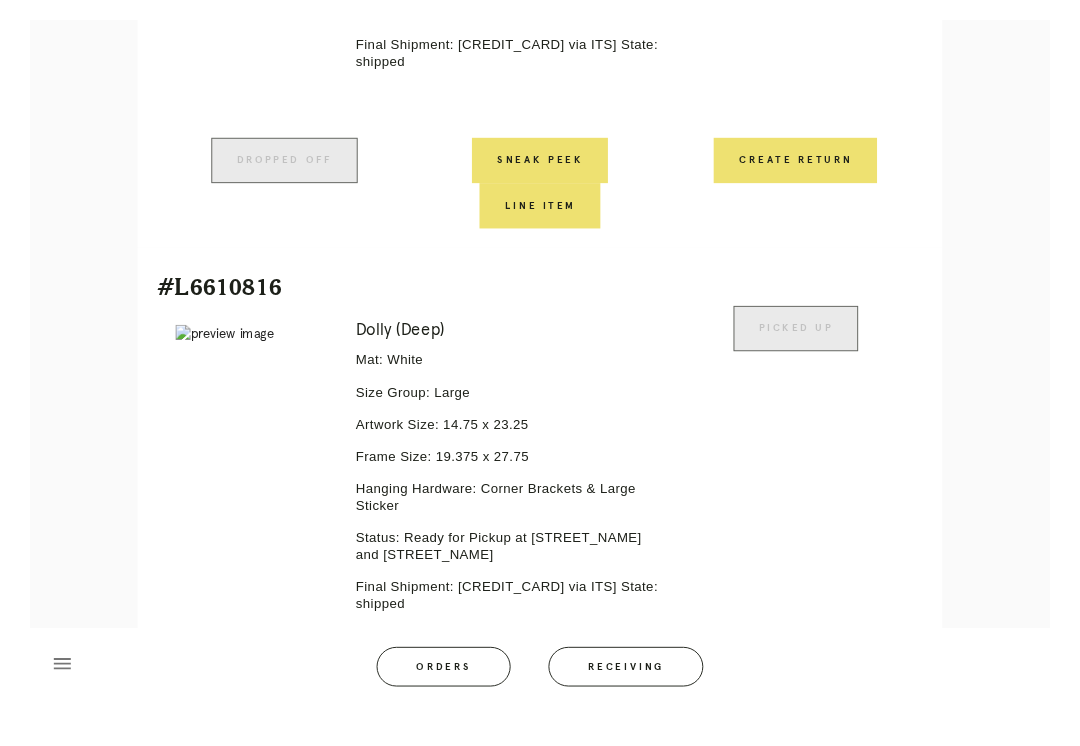 scroll, scrollTop: 845, scrollLeft: 0, axis: vertical 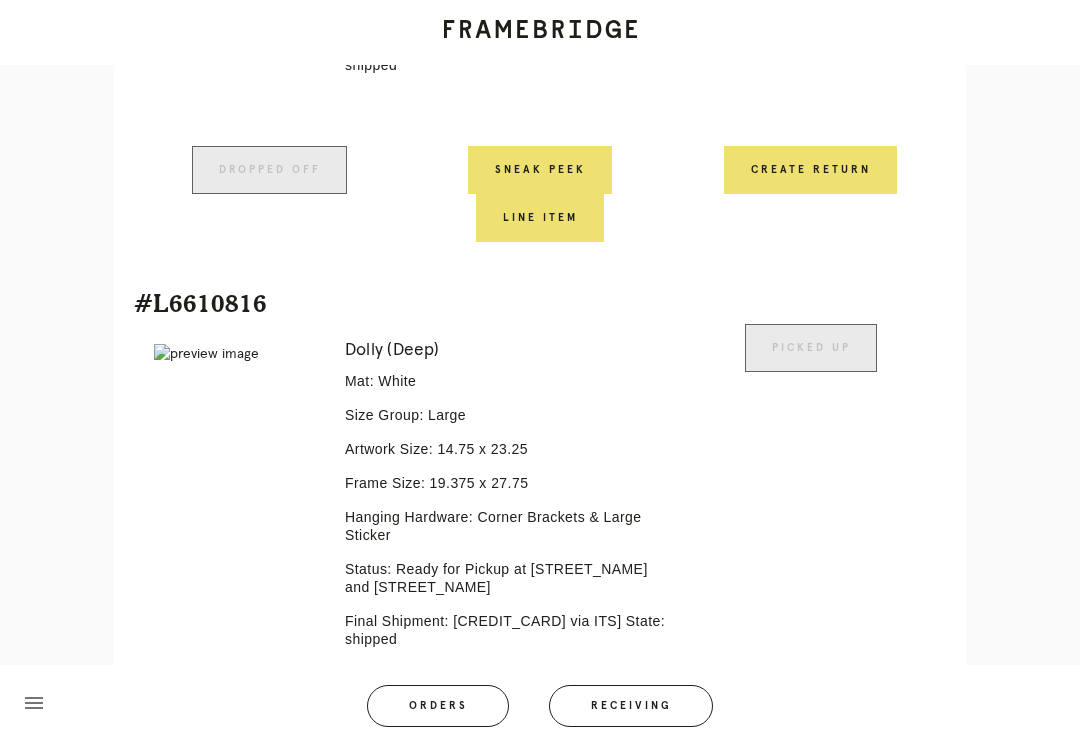 click on "Receiving" at bounding box center (631, 706) 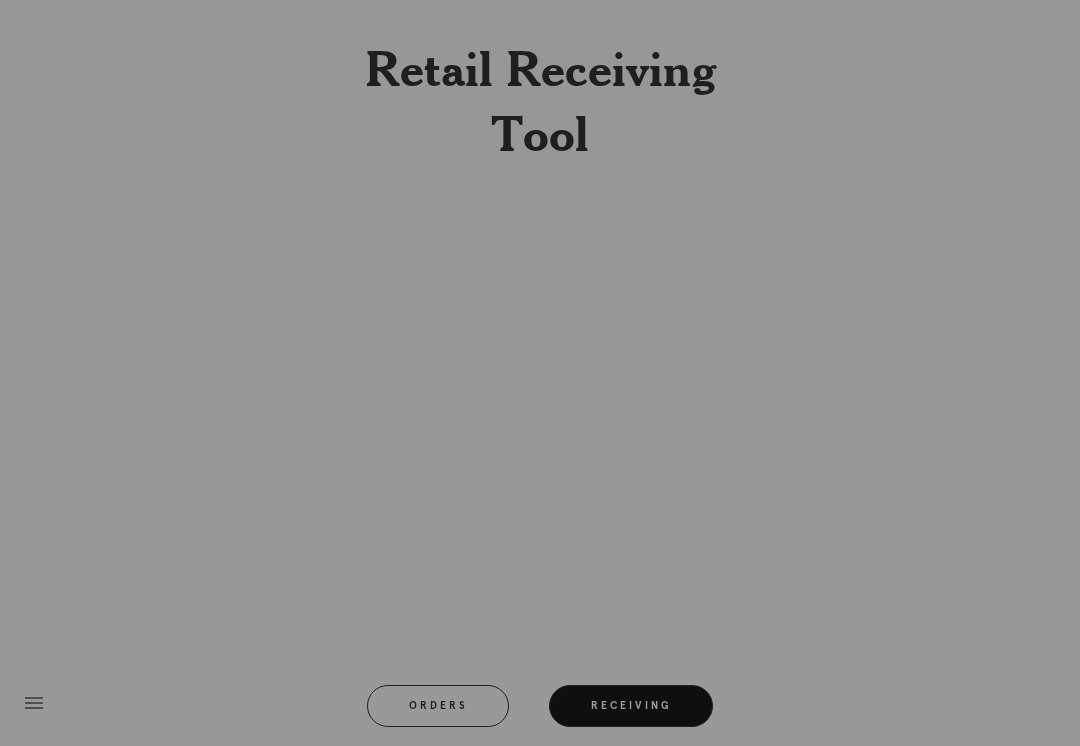 scroll, scrollTop: 0, scrollLeft: 0, axis: both 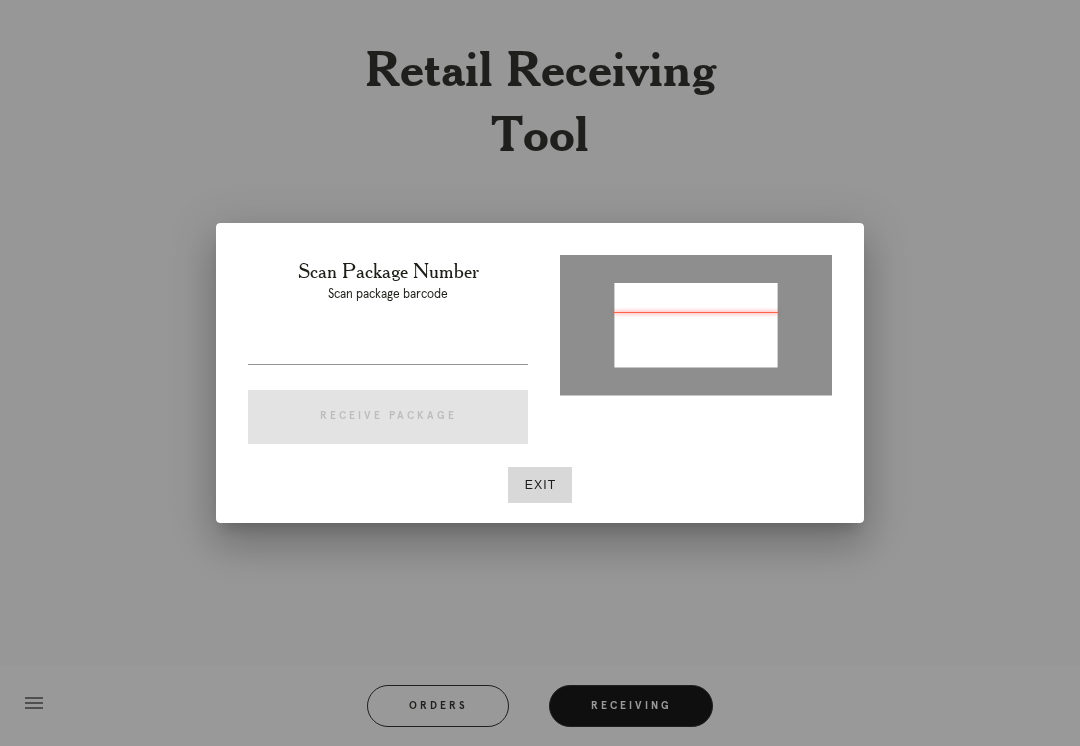 type on "P807021125616331" 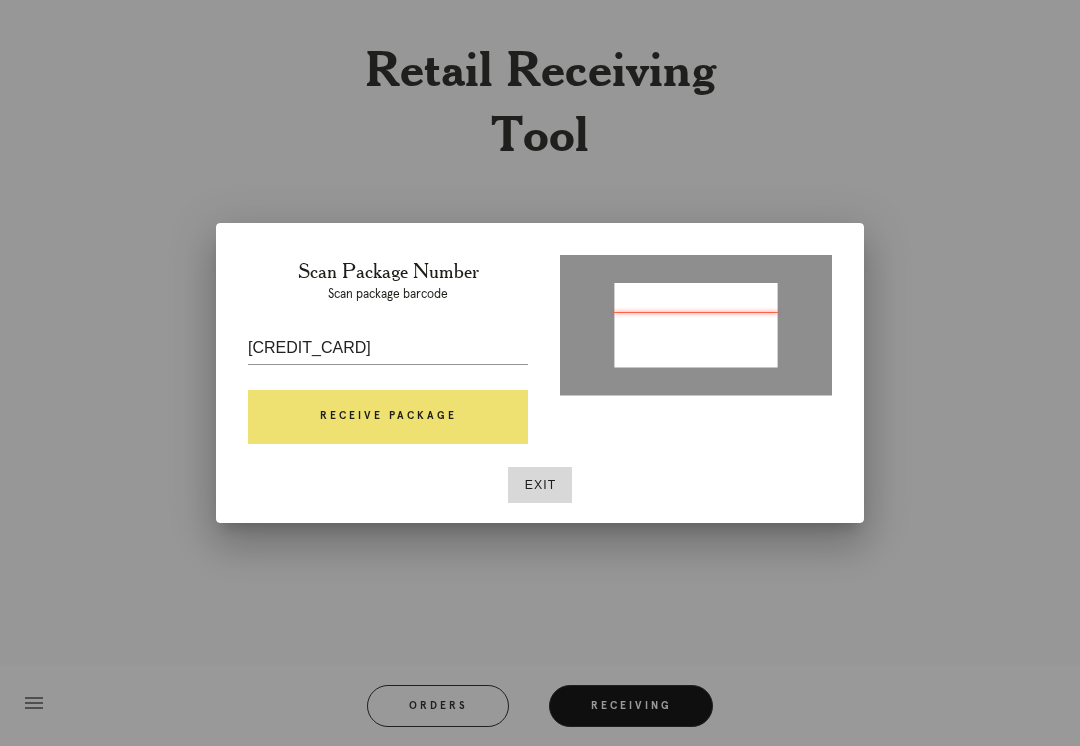 click on "Receive Package" at bounding box center (388, 417) 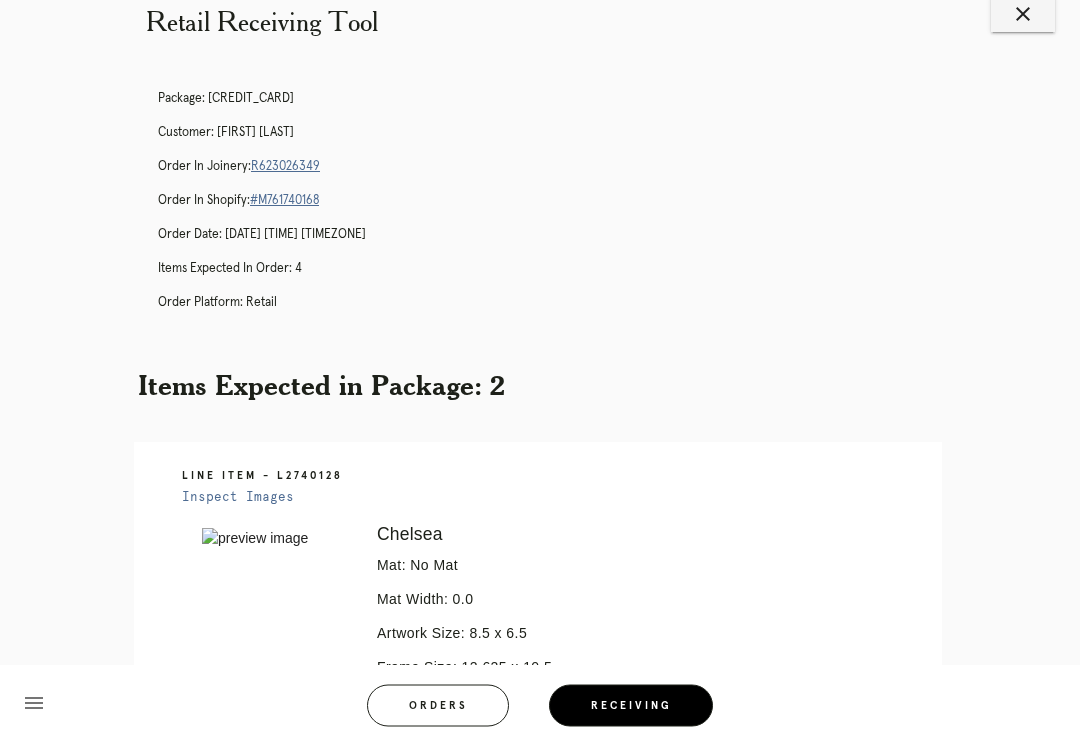 scroll, scrollTop: 23, scrollLeft: 0, axis: vertical 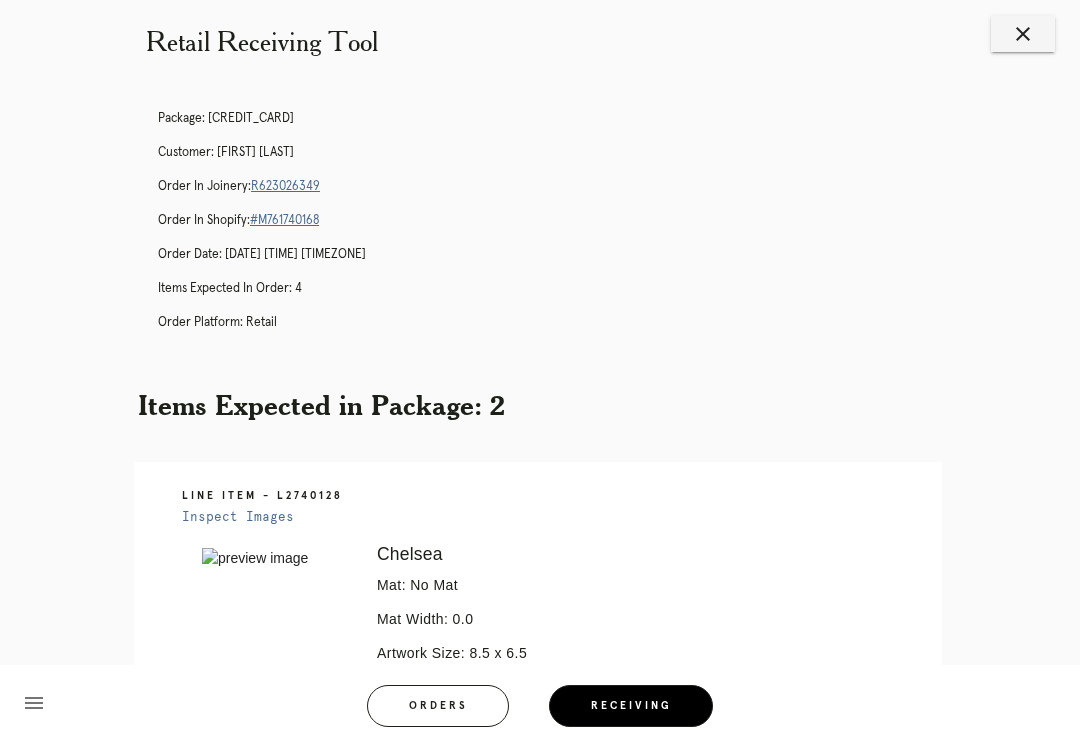 click on "[TRACKING]" at bounding box center [285, 186] 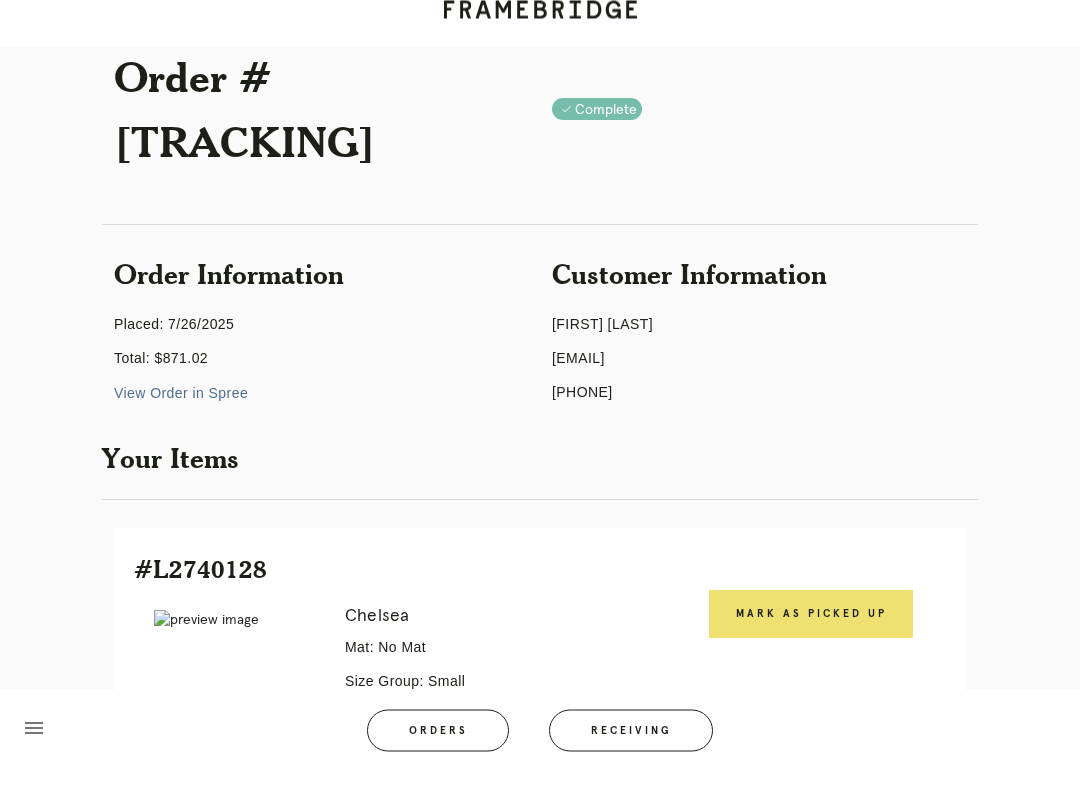 scroll, scrollTop: 61, scrollLeft: 0, axis: vertical 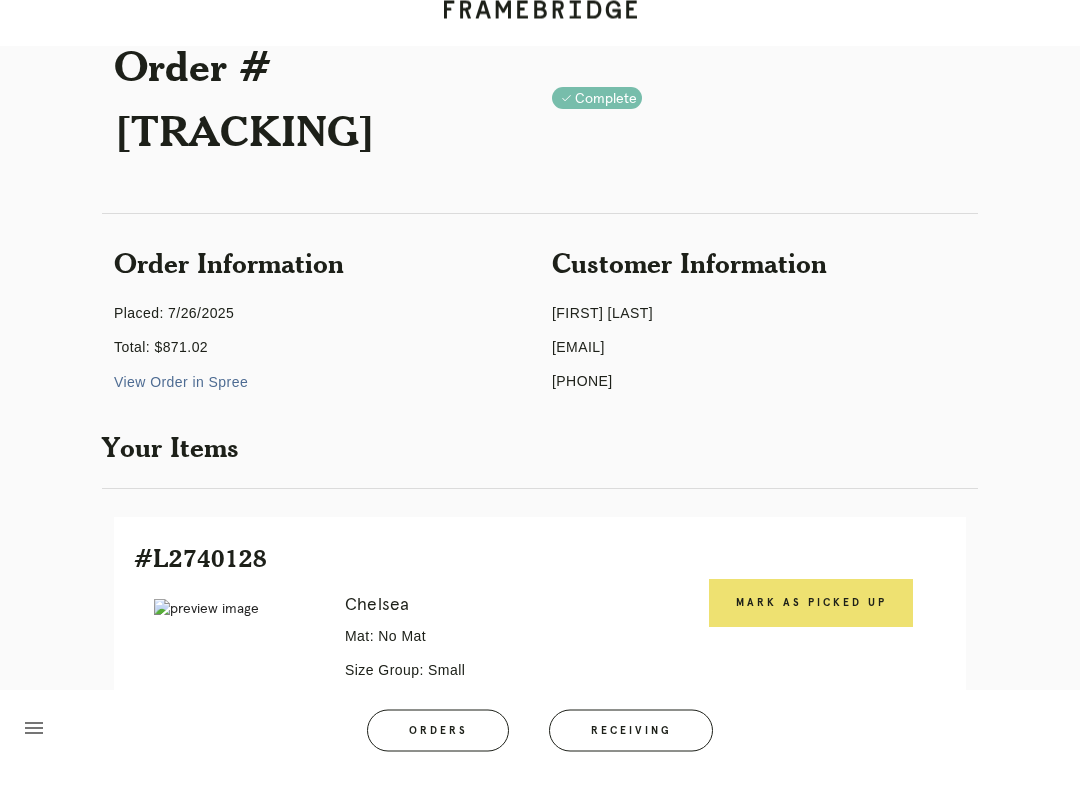 click on "[EMAIL]" at bounding box center [759, 367] 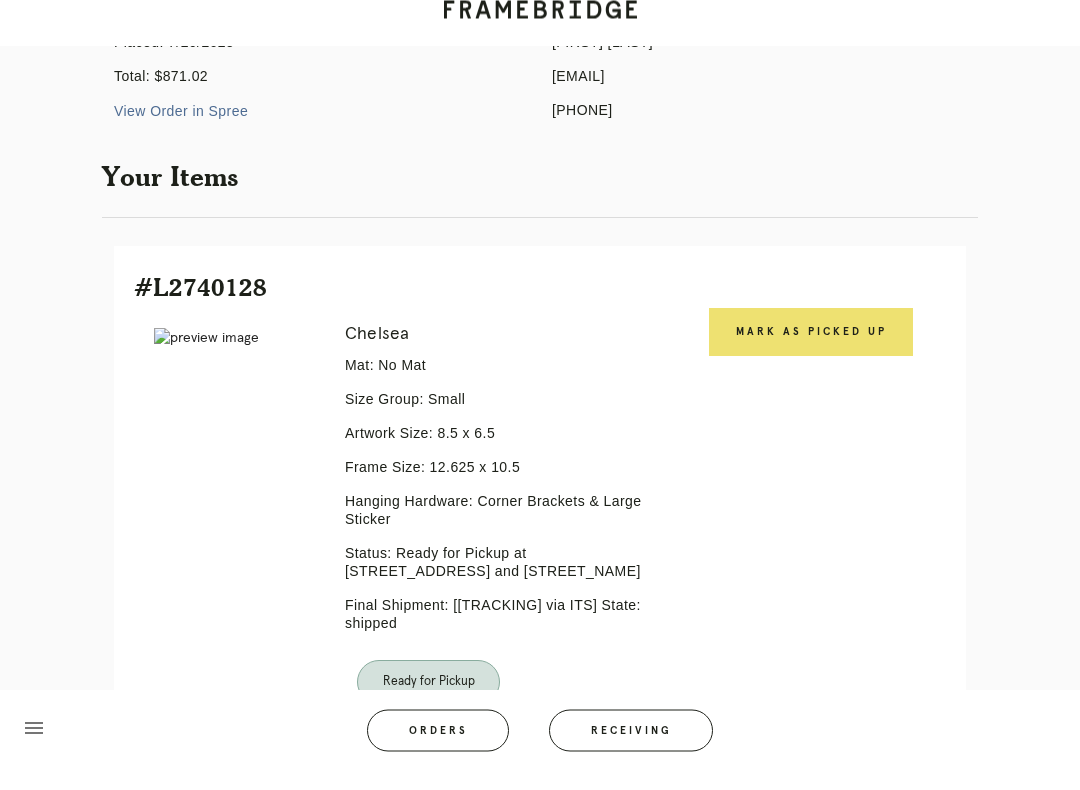 click on "Mark as Picked Up" at bounding box center [811, 352] 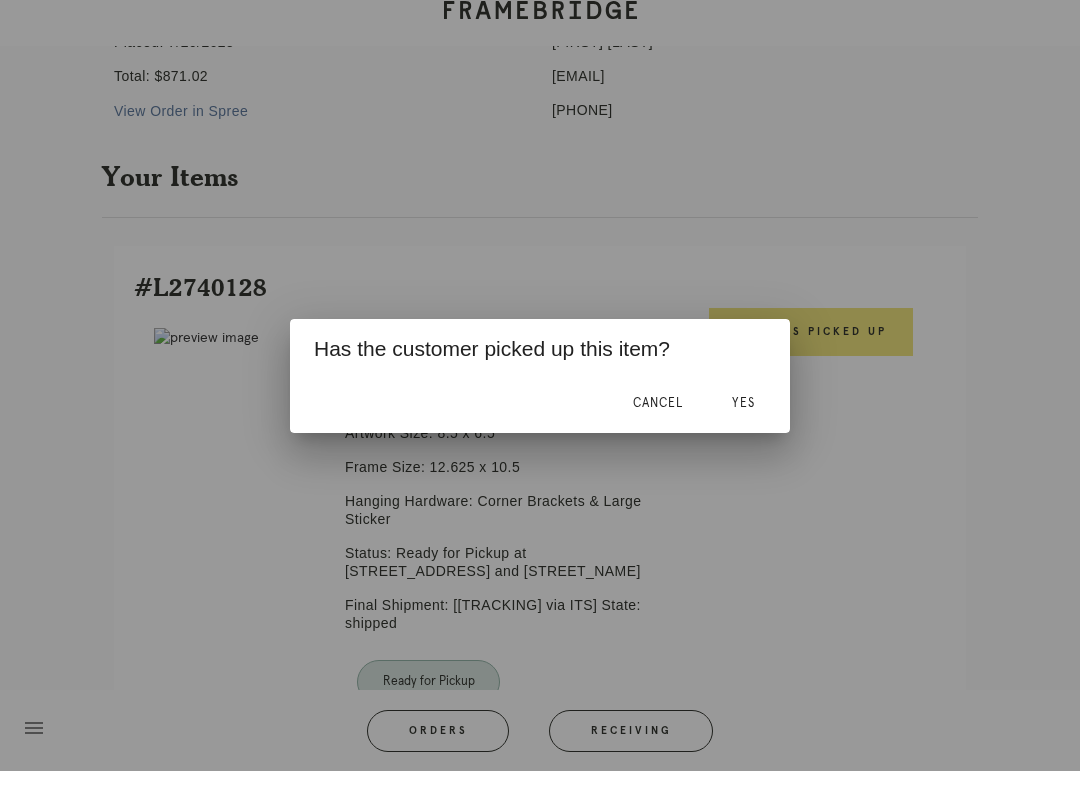 click on "Yes" at bounding box center (743, 422) 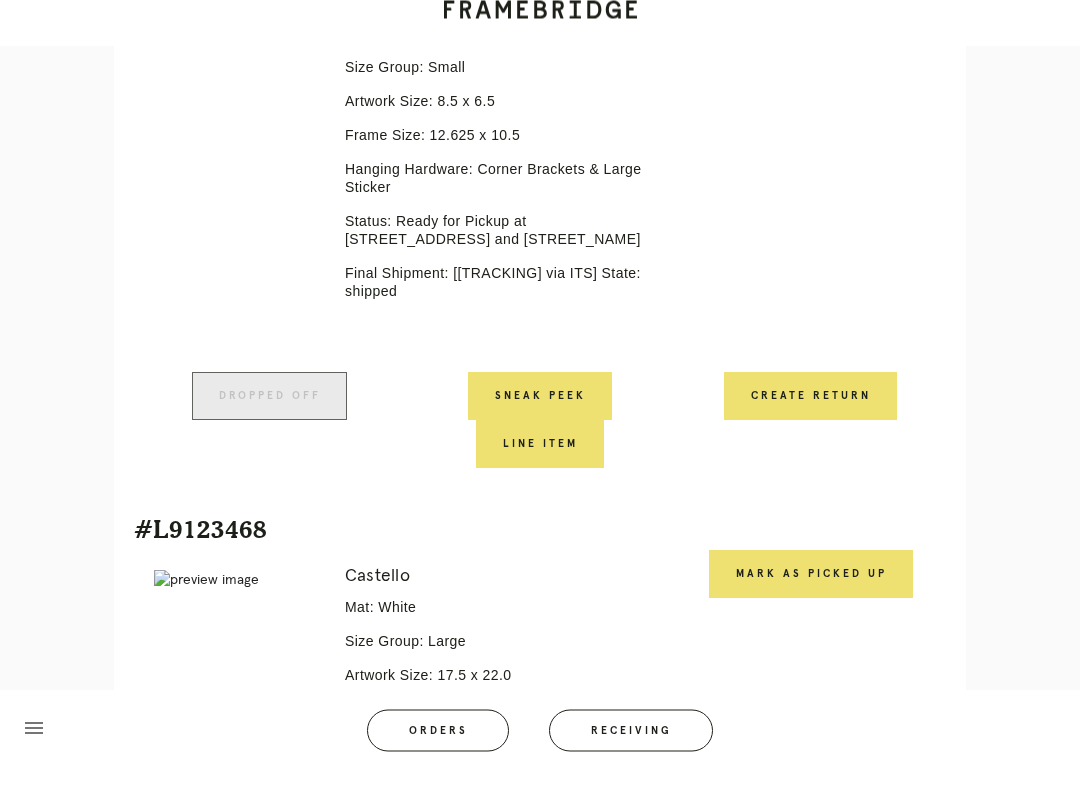 scroll, scrollTop: 666, scrollLeft: 0, axis: vertical 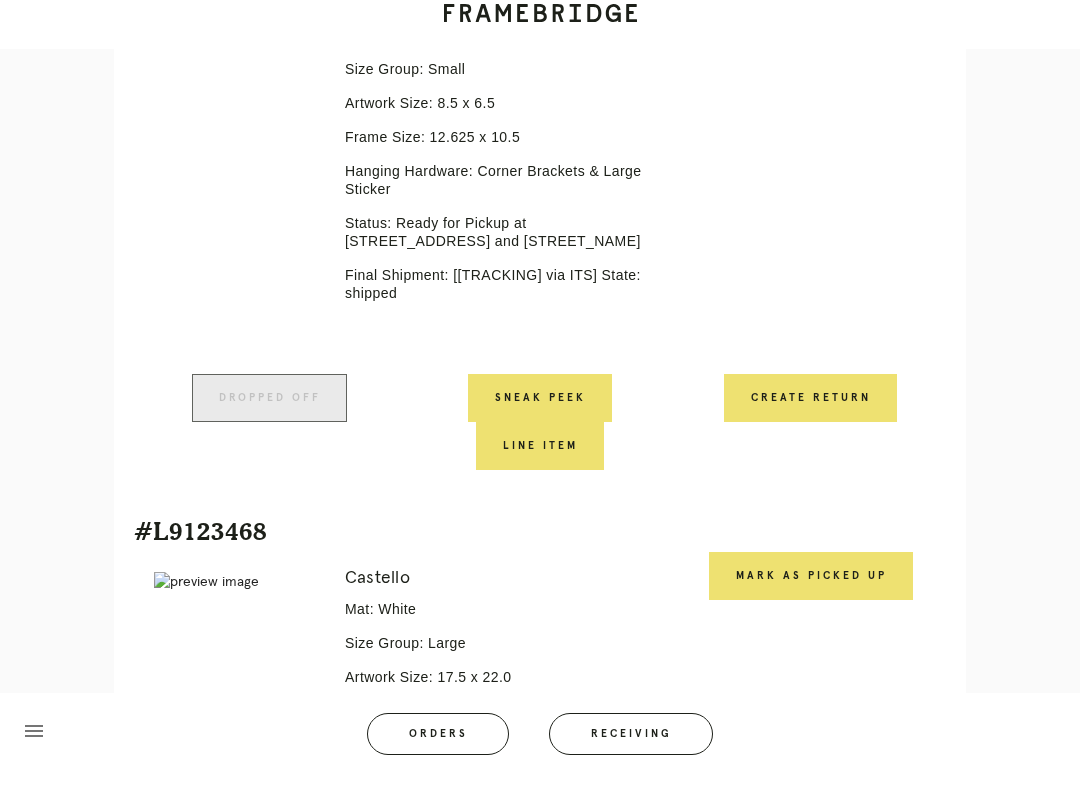 click on "Mark as Picked Up" at bounding box center [811, 592] 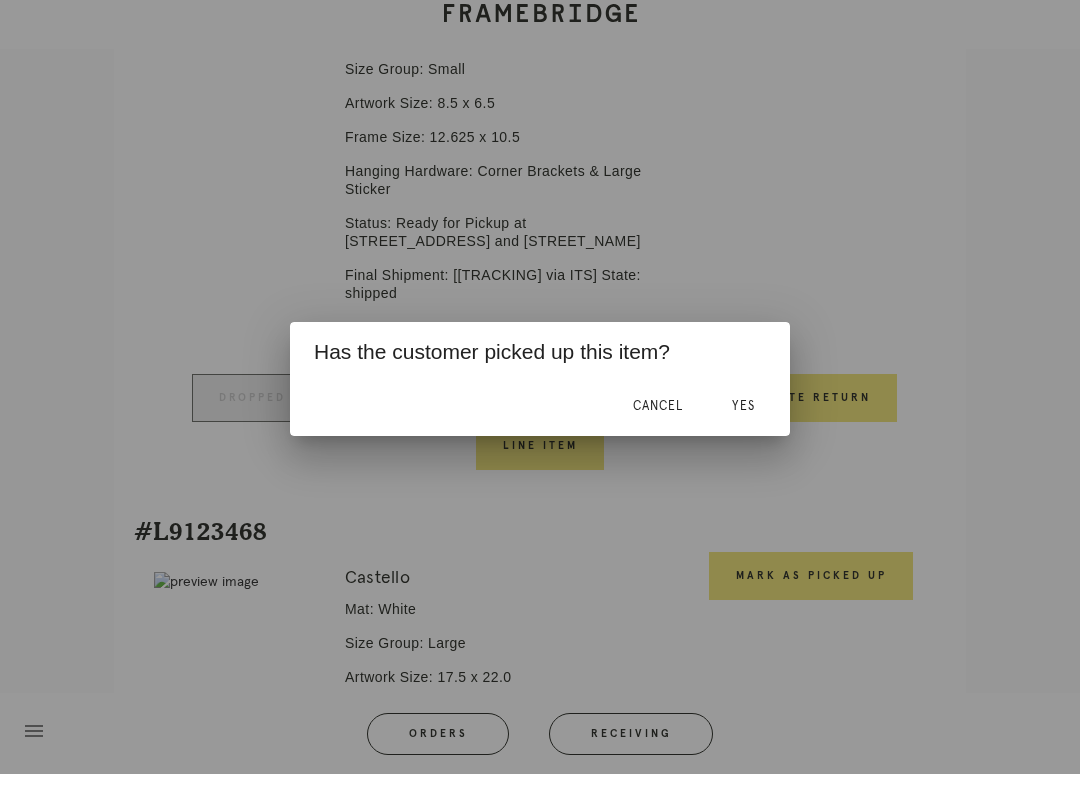 click on "Yes" at bounding box center (743, 422) 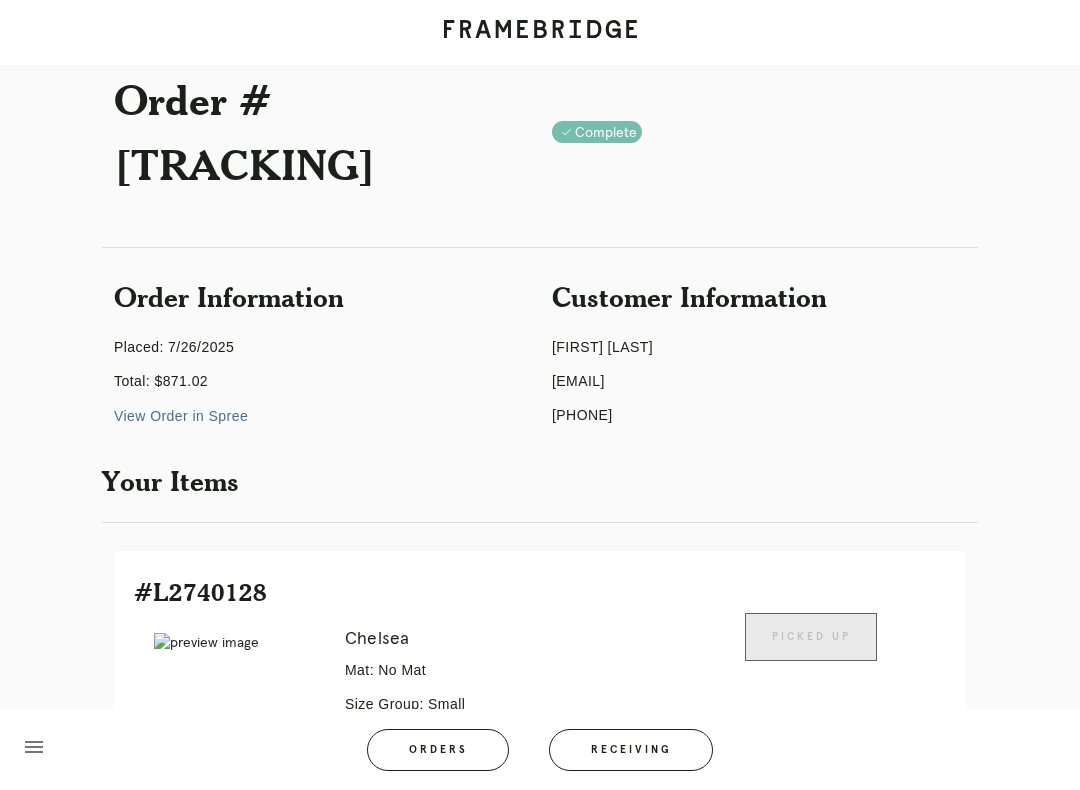scroll, scrollTop: 0, scrollLeft: 0, axis: both 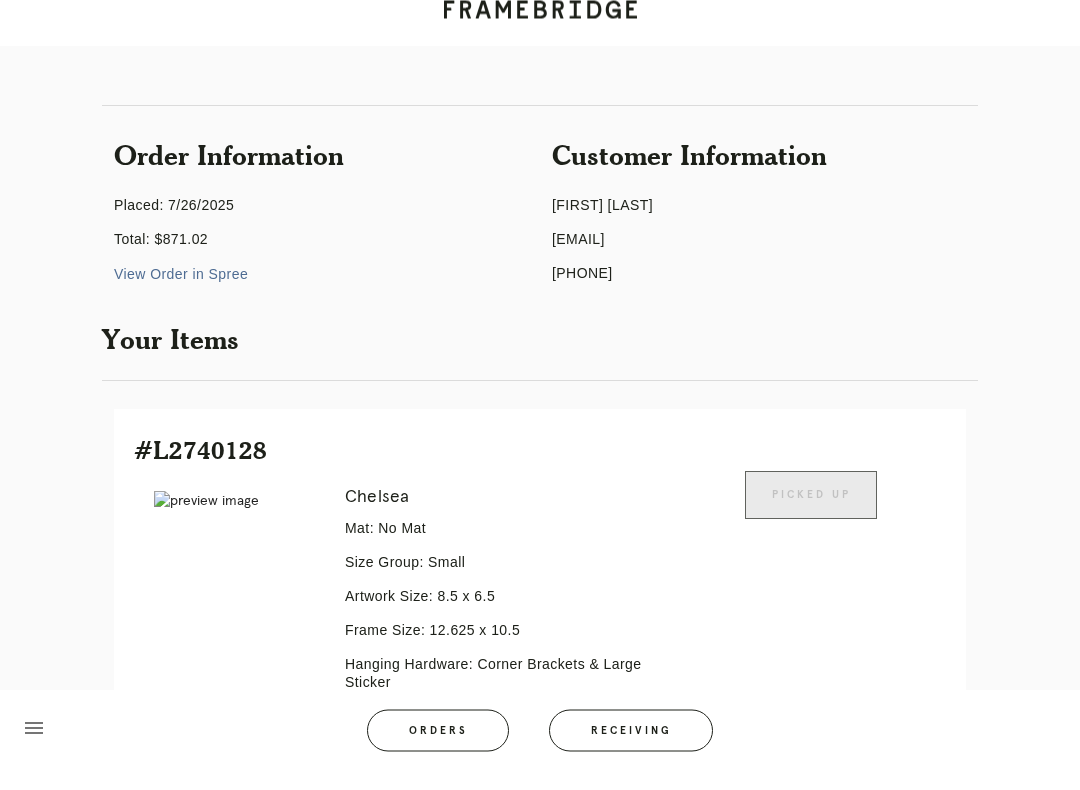 click on "Receiving" at bounding box center [631, 750] 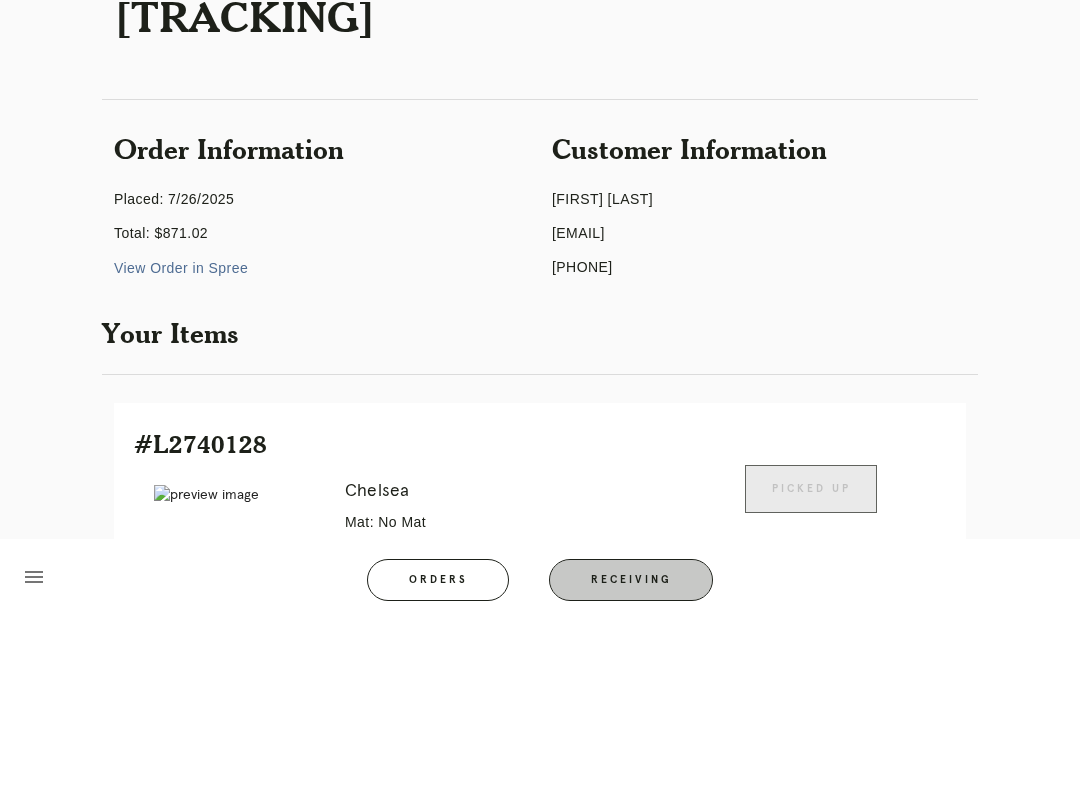 scroll, scrollTop: 0, scrollLeft: 0, axis: both 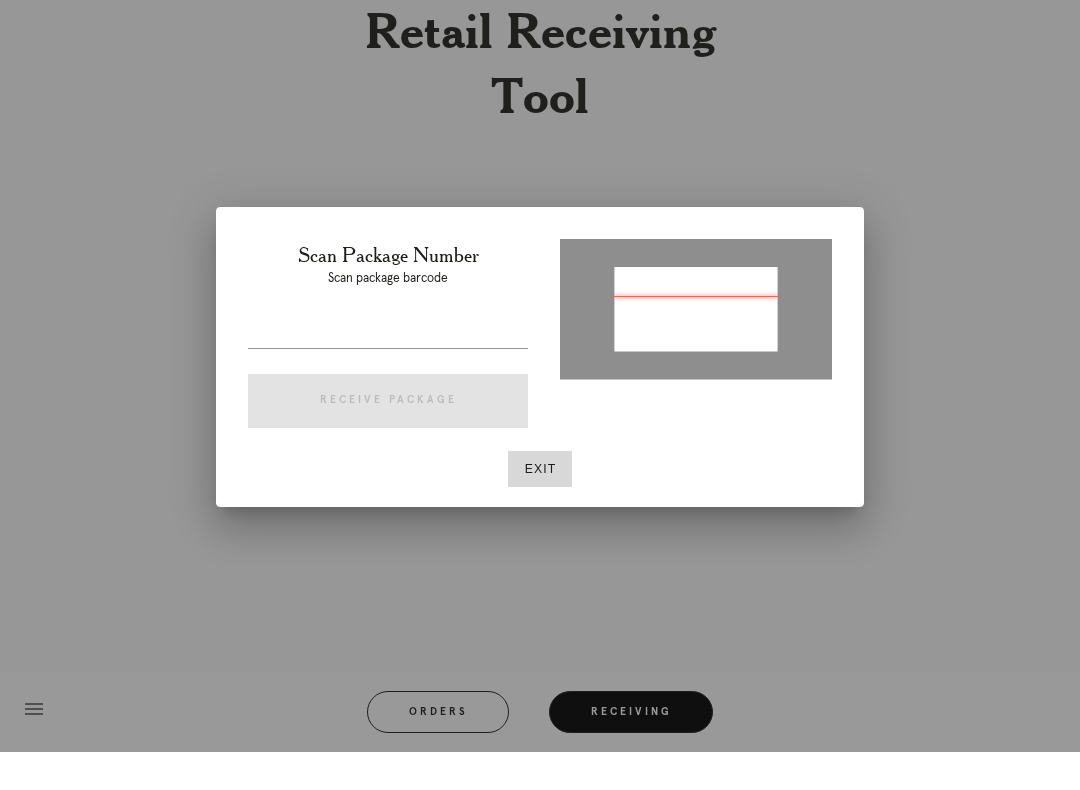 type on "[TRACKING]" 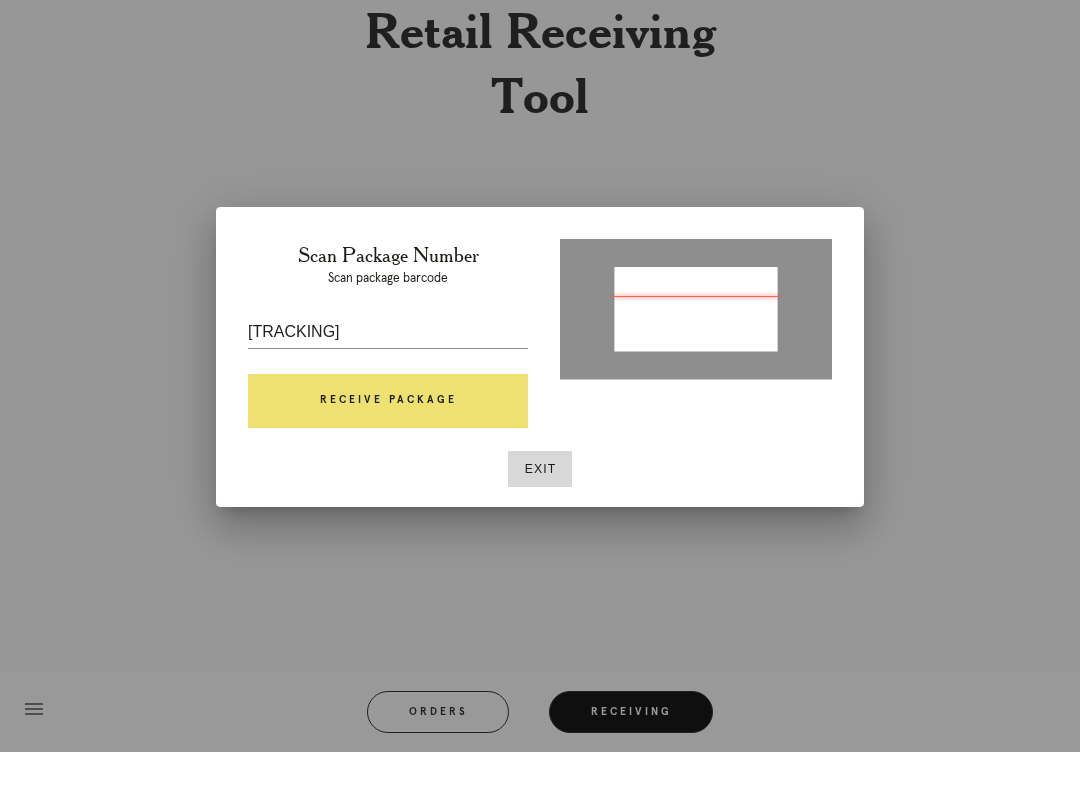 click on "Receive Package" at bounding box center (388, 439) 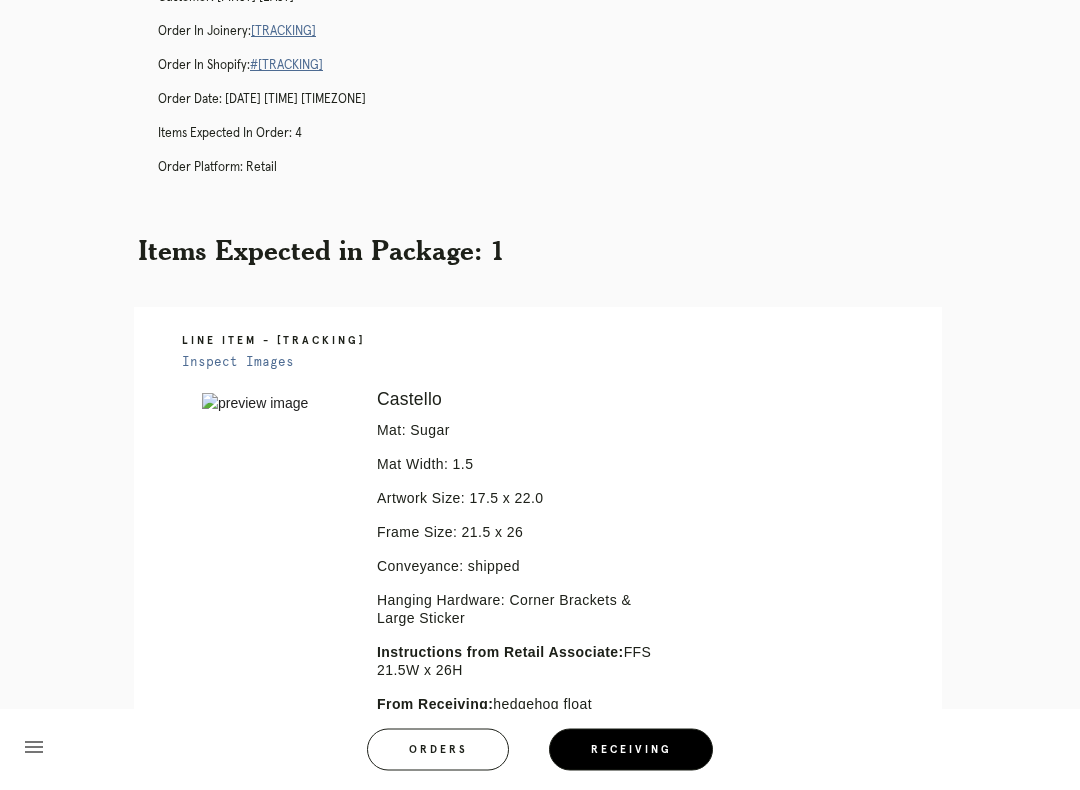 scroll, scrollTop: 145, scrollLeft: 0, axis: vertical 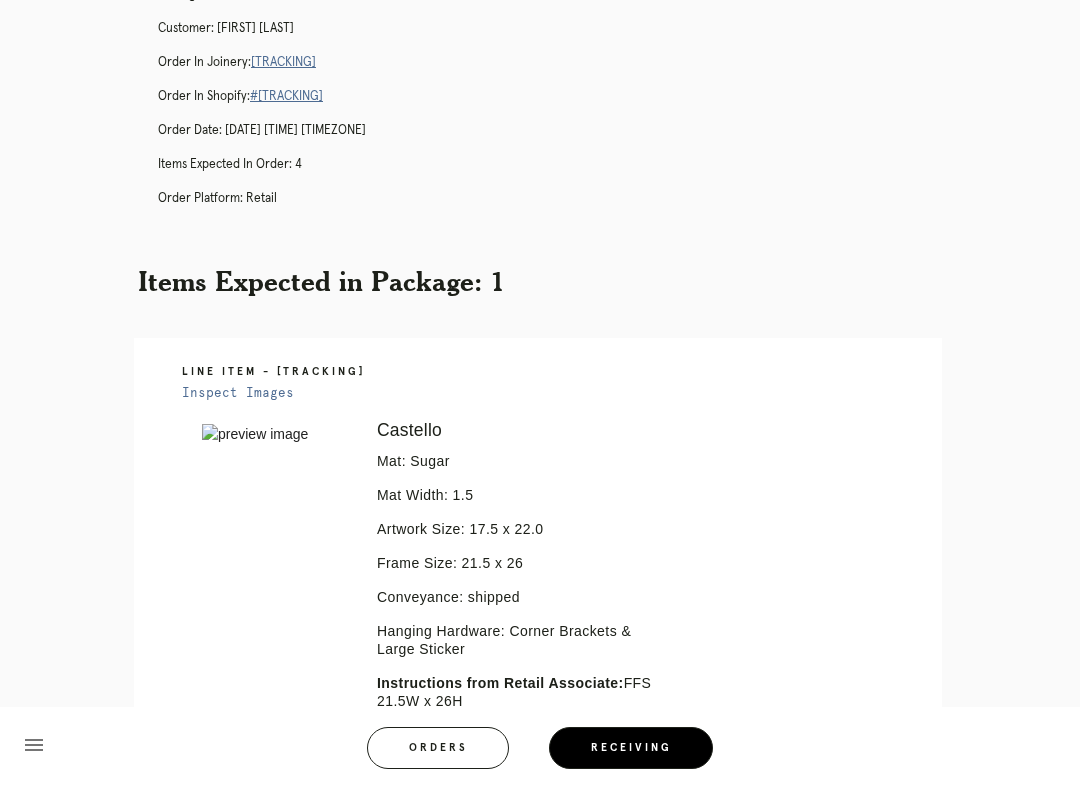 click on "[TRACKING]" at bounding box center [283, 64] 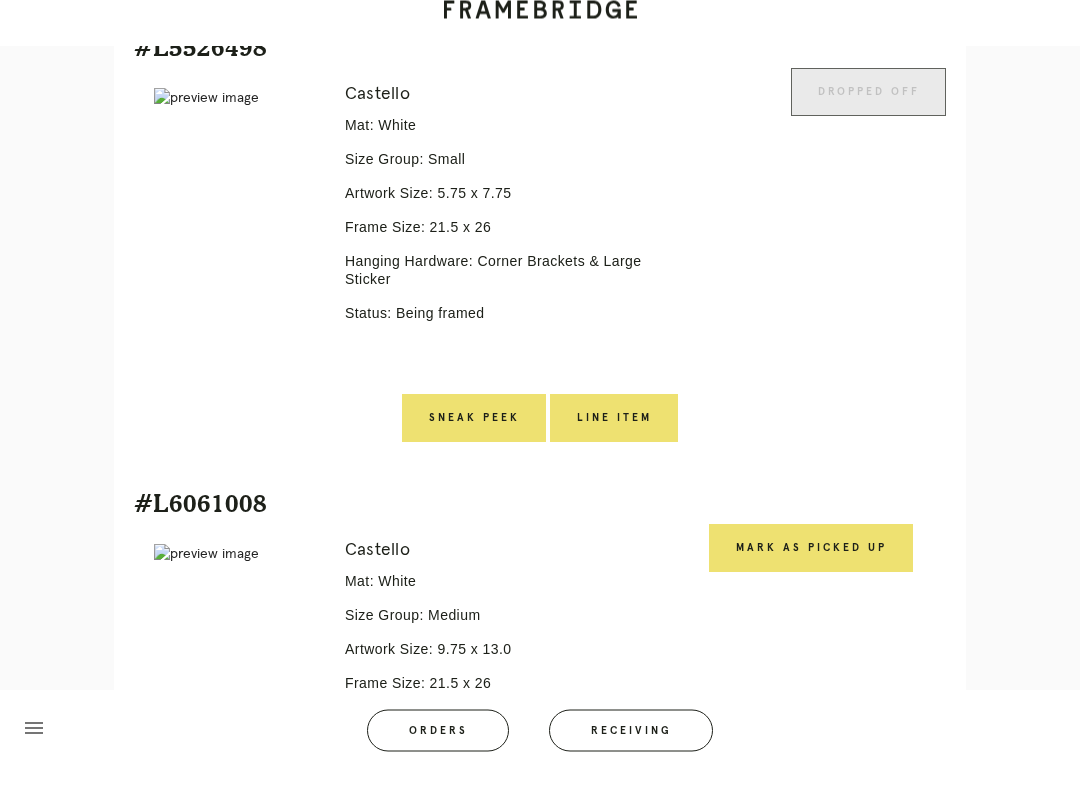 scroll, scrollTop: 1721, scrollLeft: 0, axis: vertical 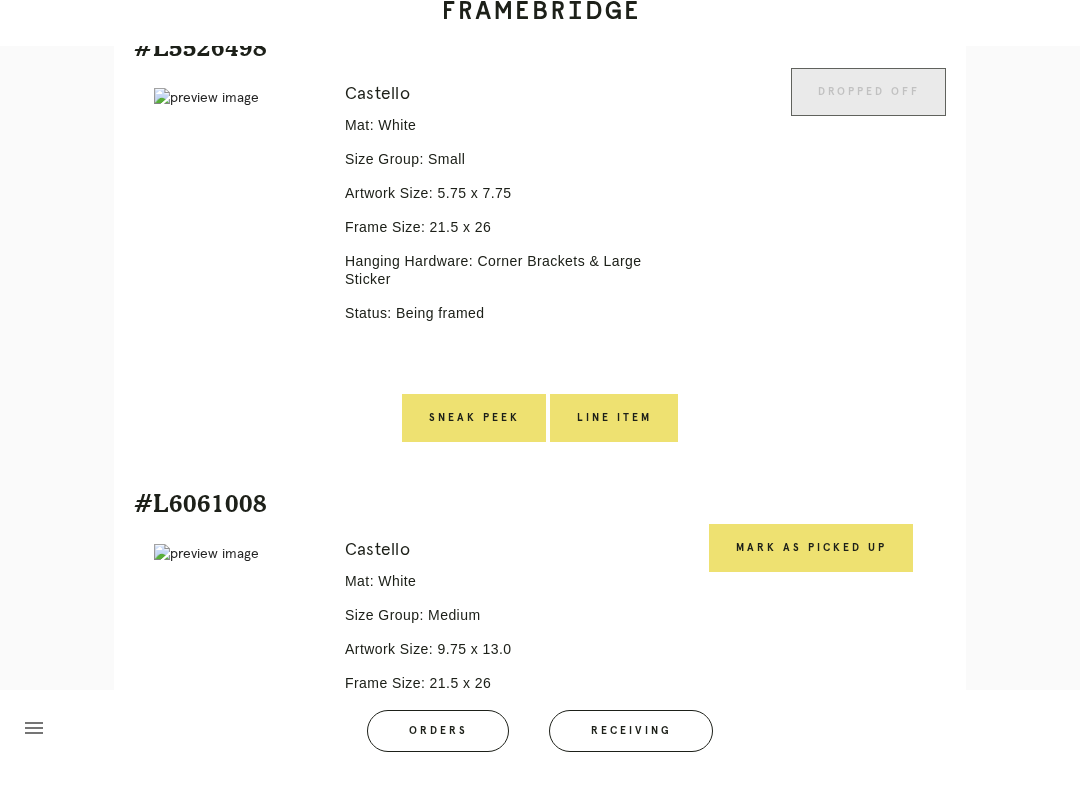 click on "Mark as Picked Up" at bounding box center (811, 567) 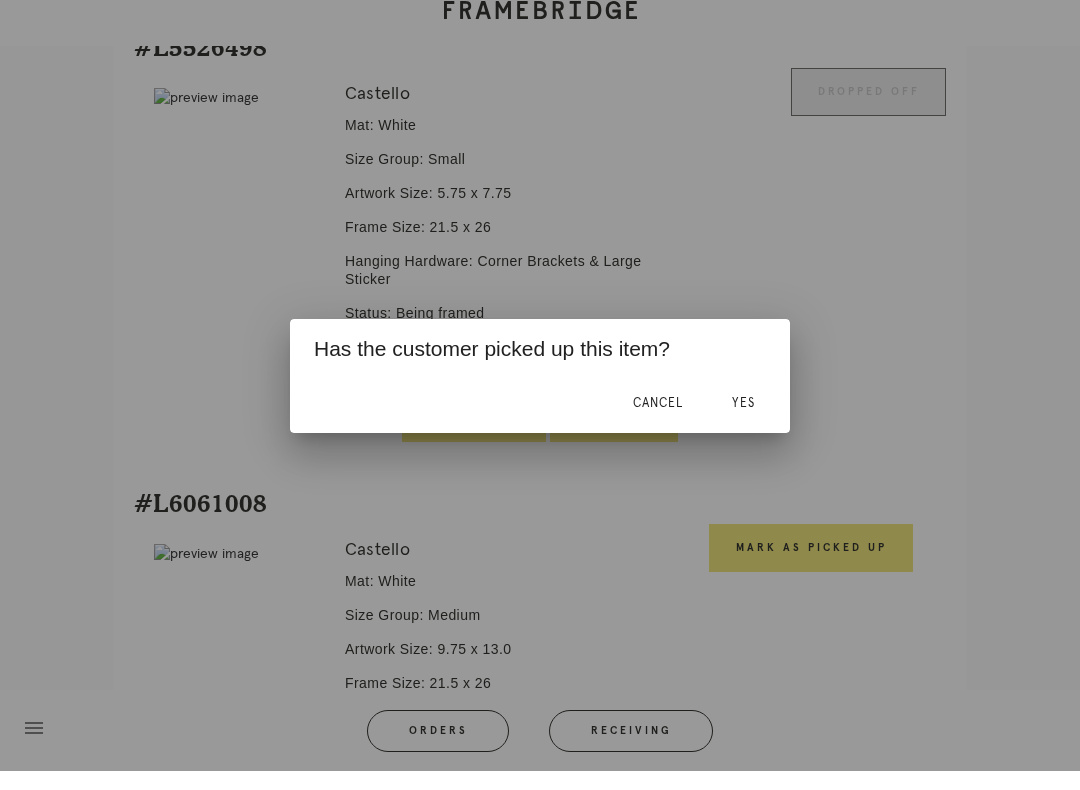 click on "Yes" at bounding box center (743, 422) 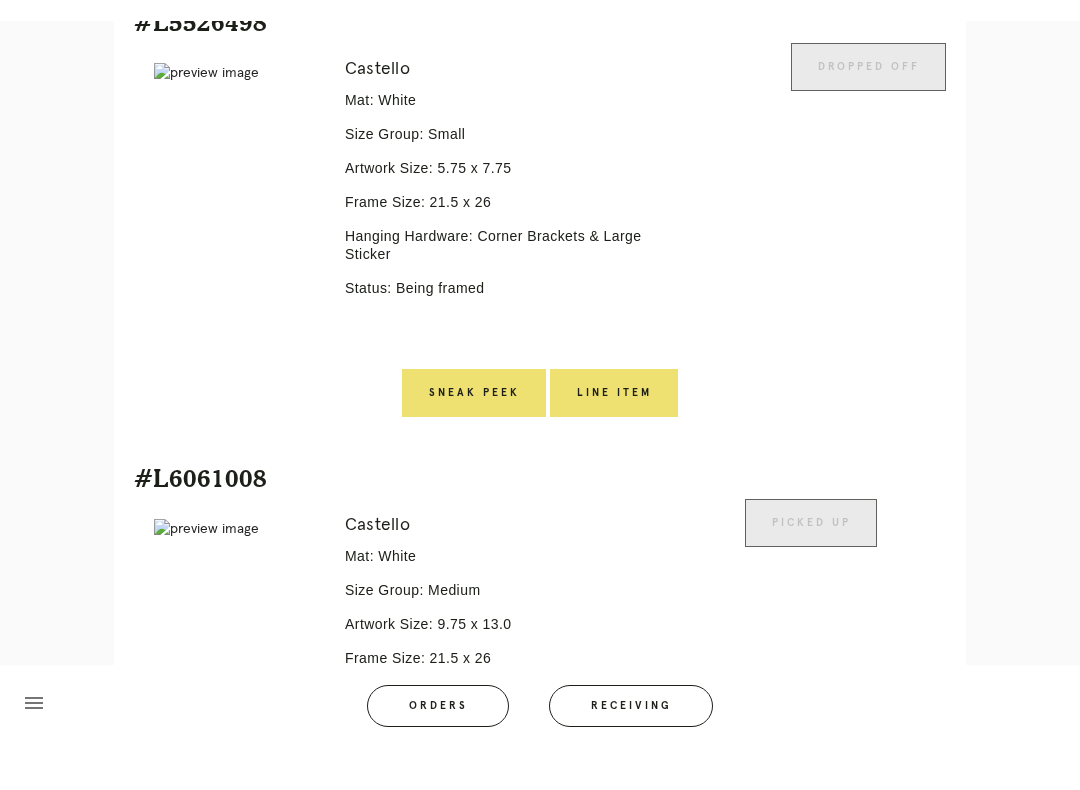 click on "Receiving" at bounding box center (631, 750) 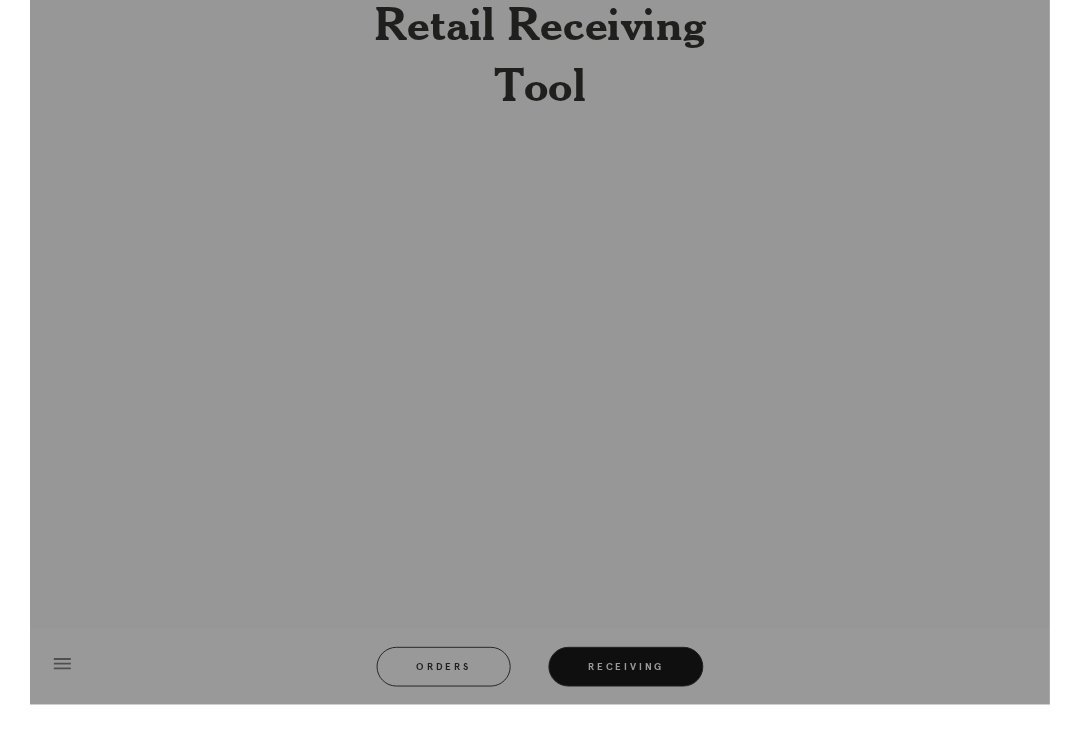 scroll, scrollTop: 0, scrollLeft: 0, axis: both 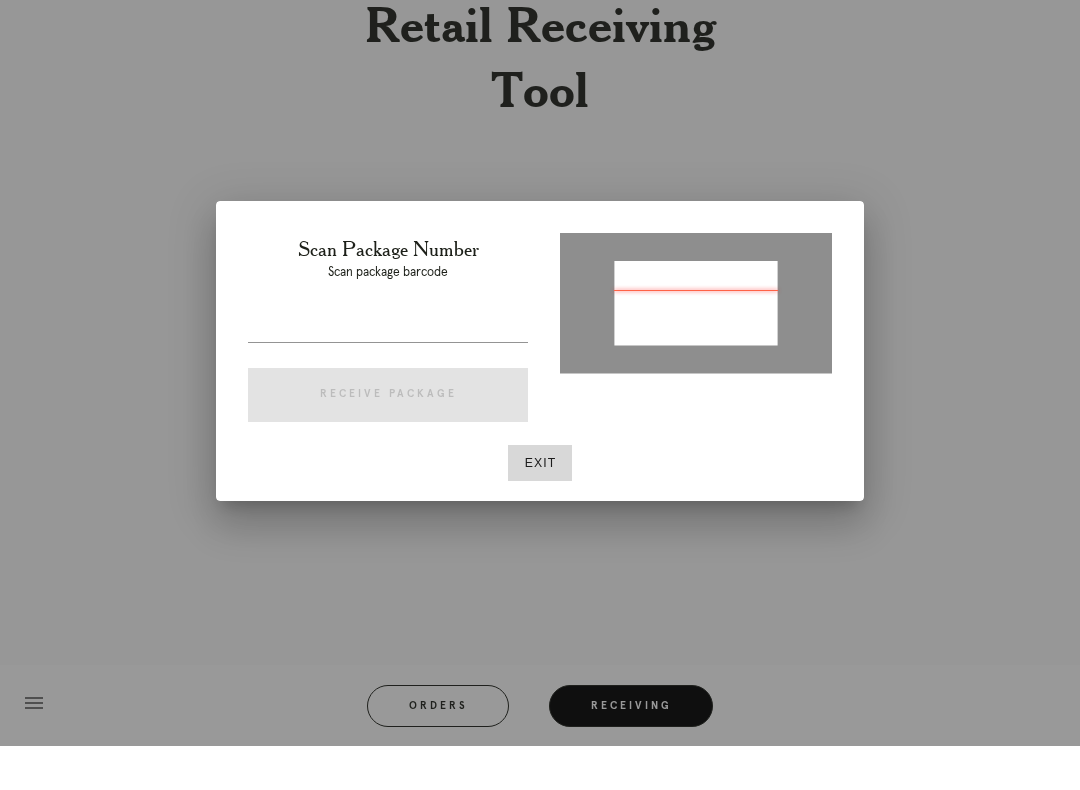 type on "[TRACKING_ID]" 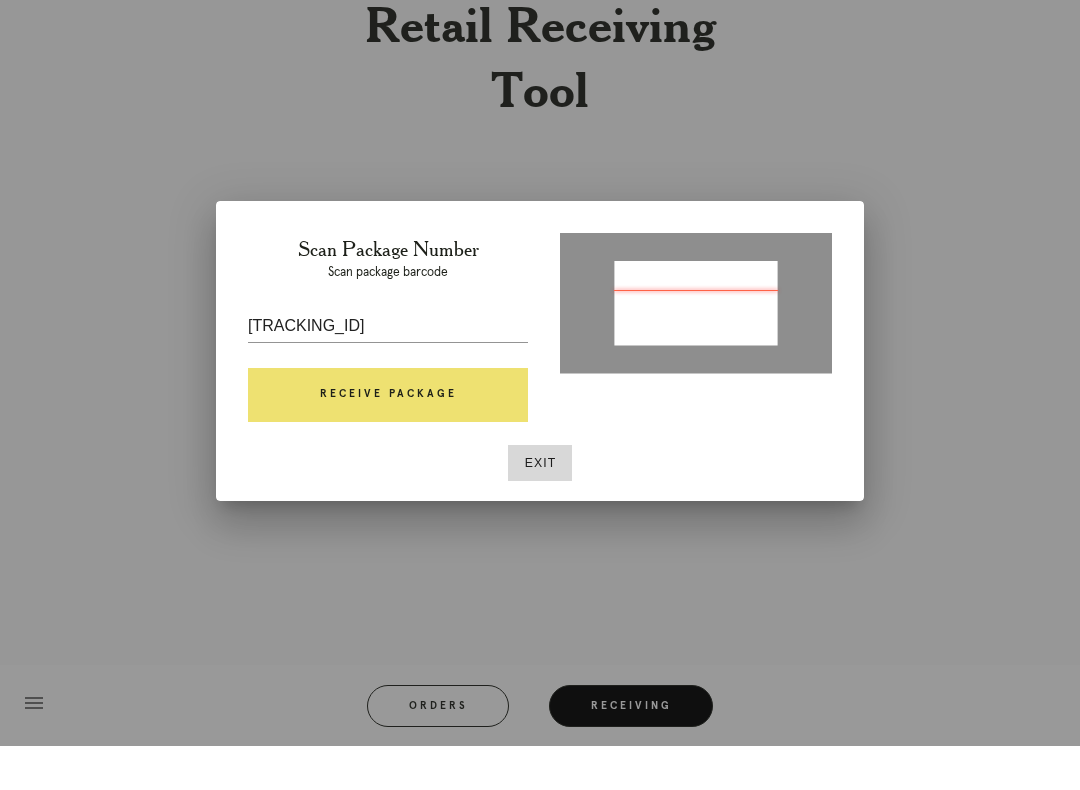 click on "Receive Package" at bounding box center [388, 439] 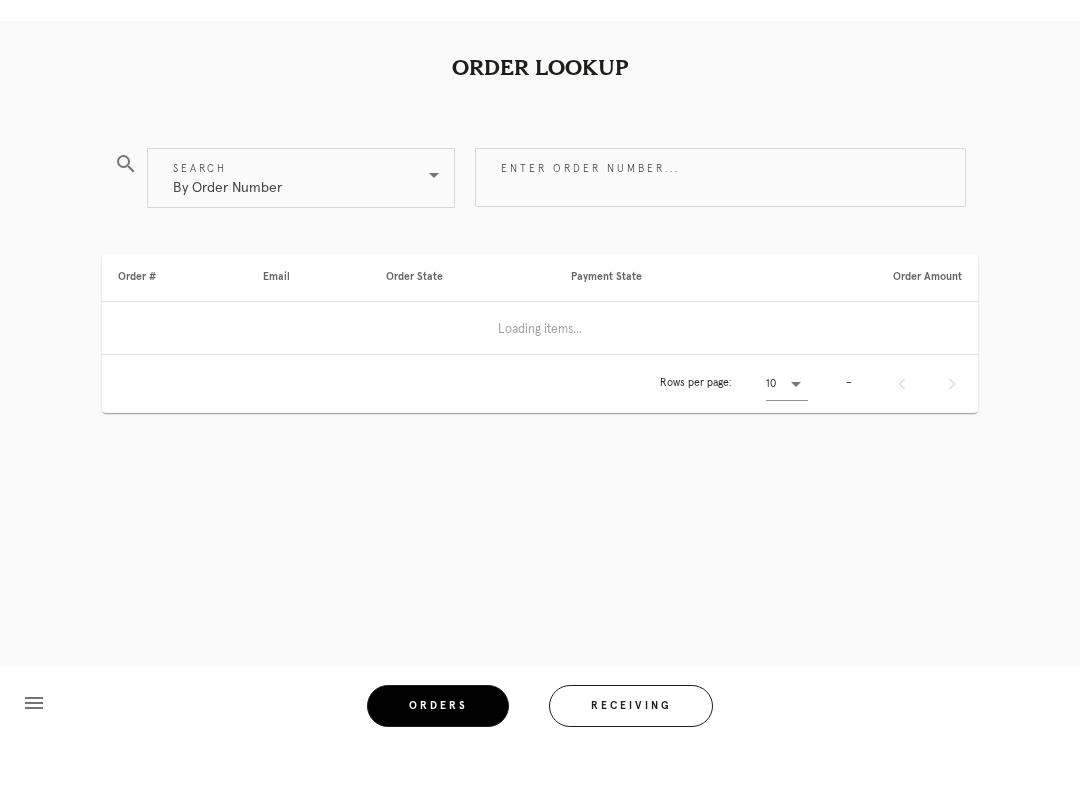 click on "Receiving" at bounding box center [631, 750] 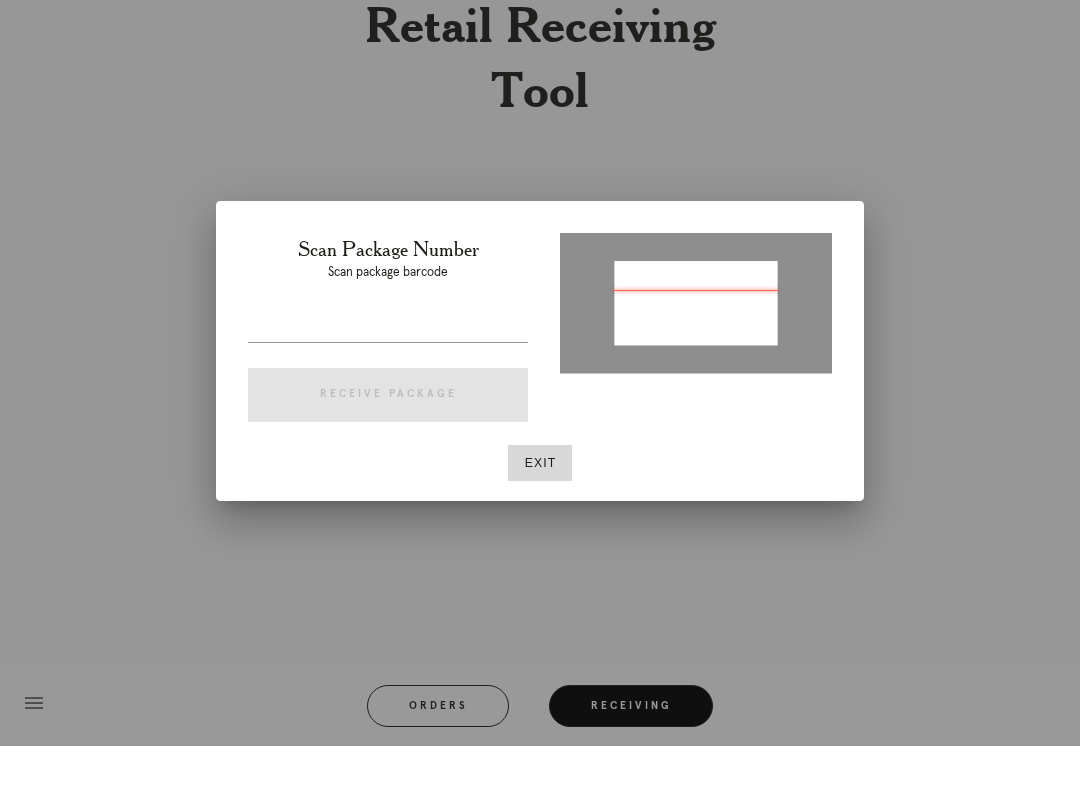 click at bounding box center (388, 370) 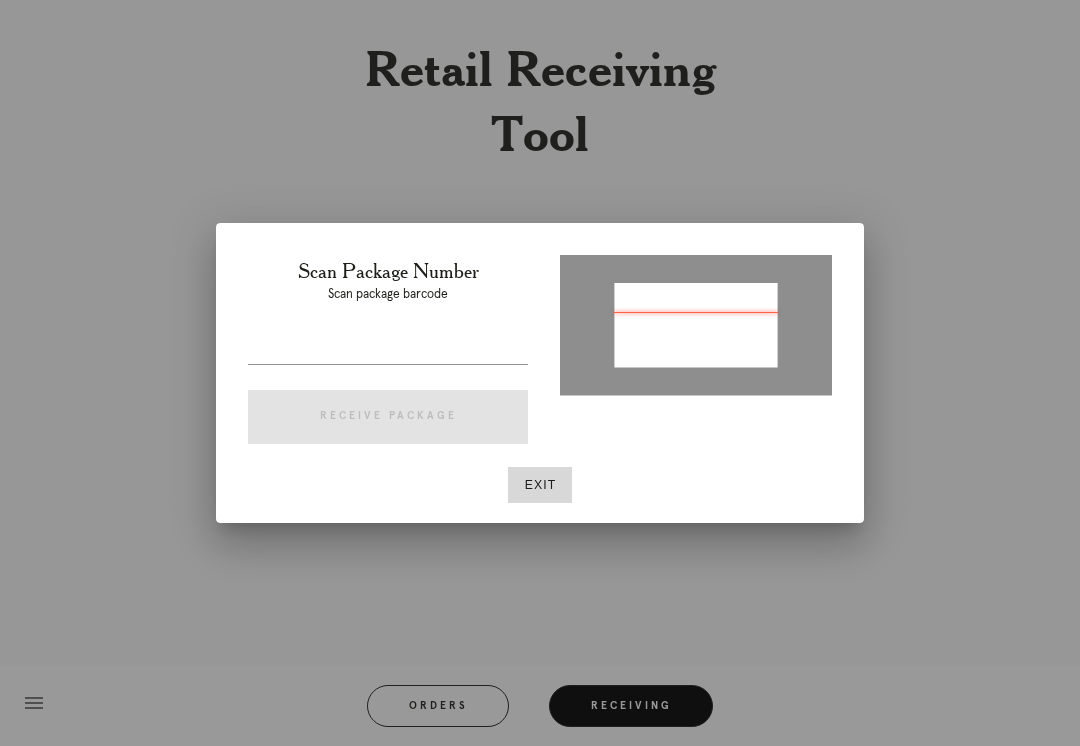 type on "[TRACKING_ID]" 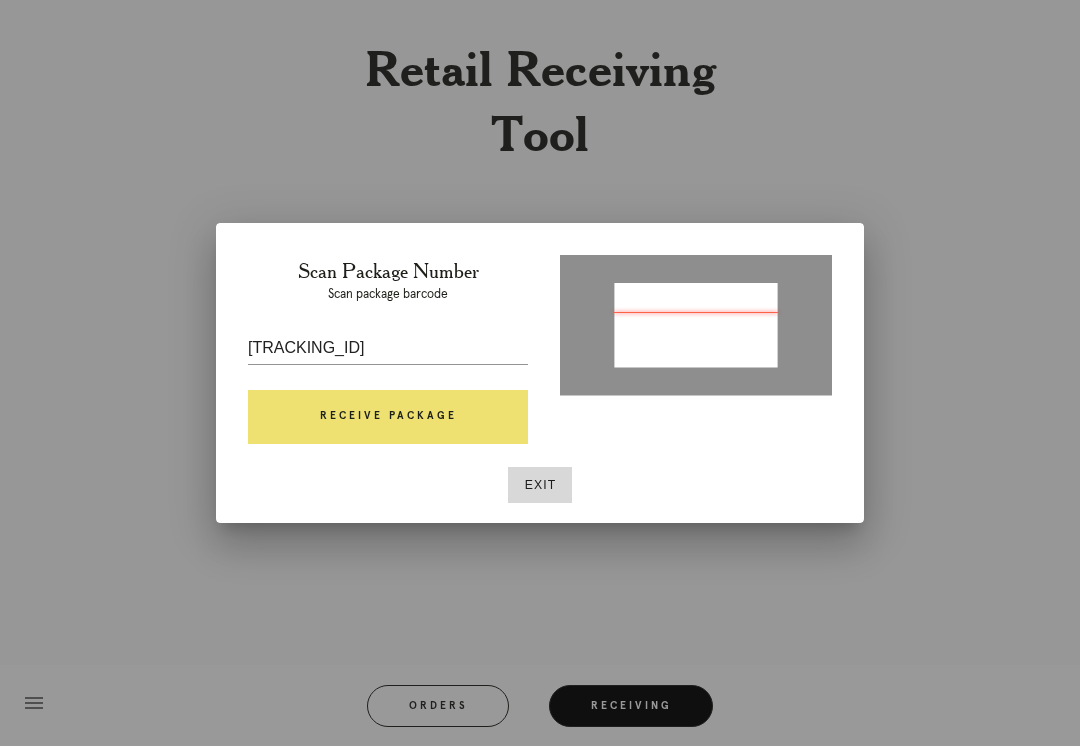 click on "Receive Package" at bounding box center (388, 417) 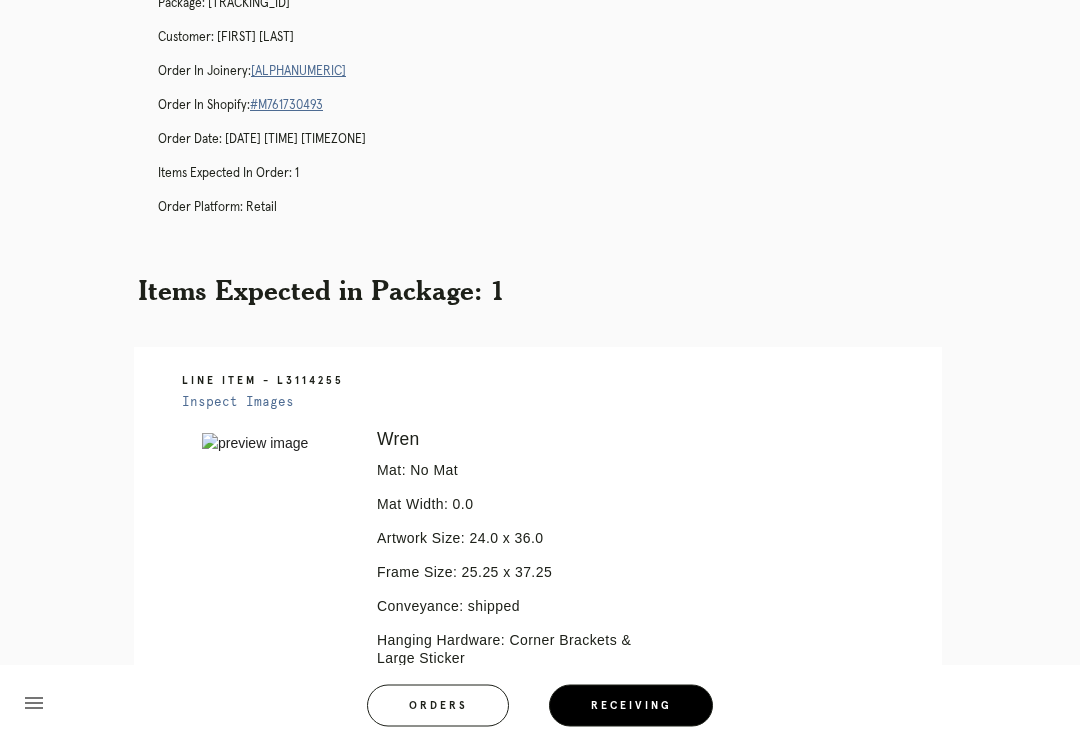 scroll, scrollTop: 88, scrollLeft: 0, axis: vertical 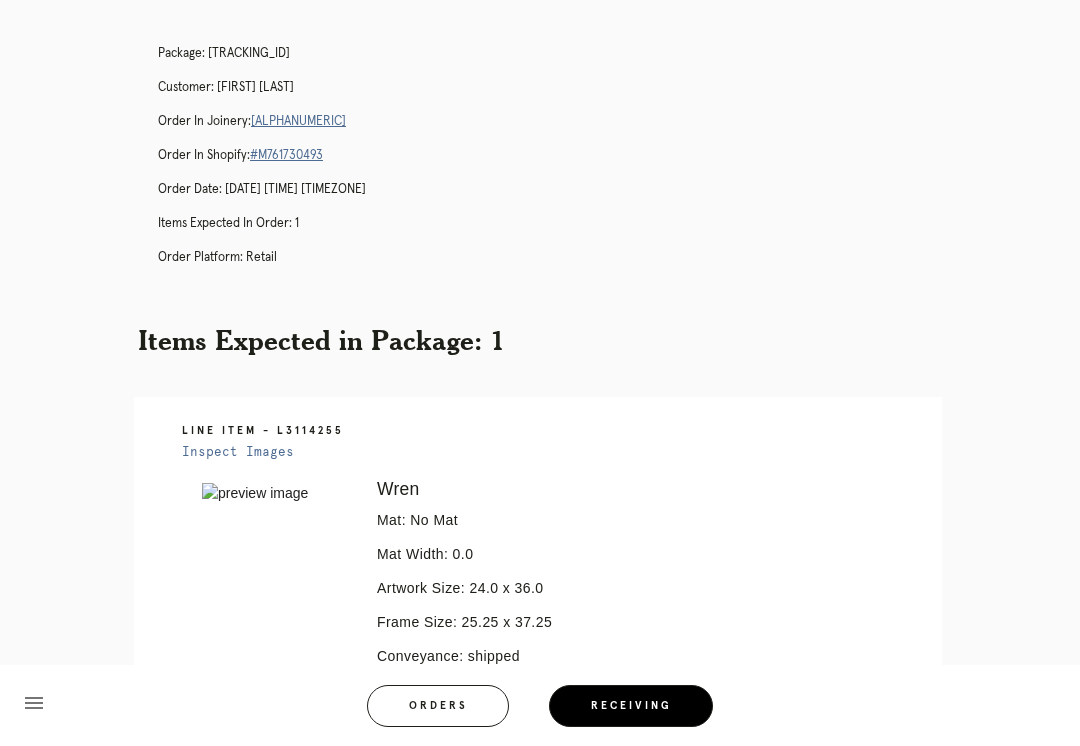 click on "[ALPHANUMERIC]" at bounding box center [298, 121] 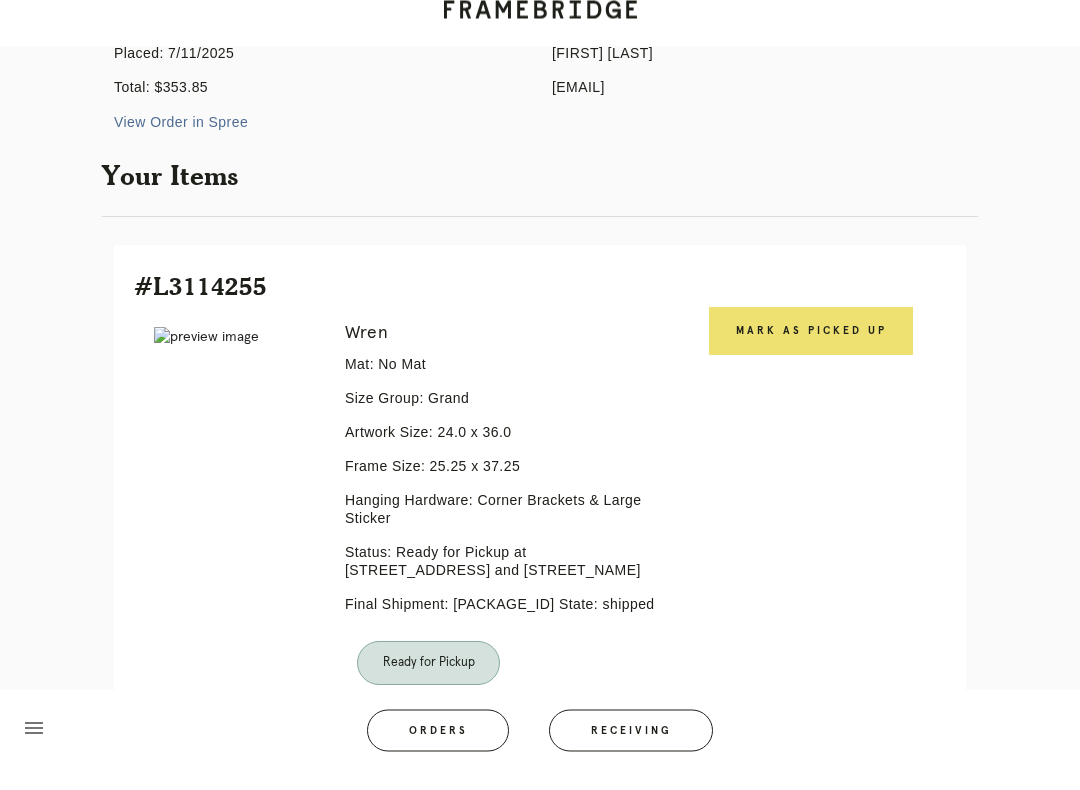 scroll, scrollTop: 257, scrollLeft: 0, axis: vertical 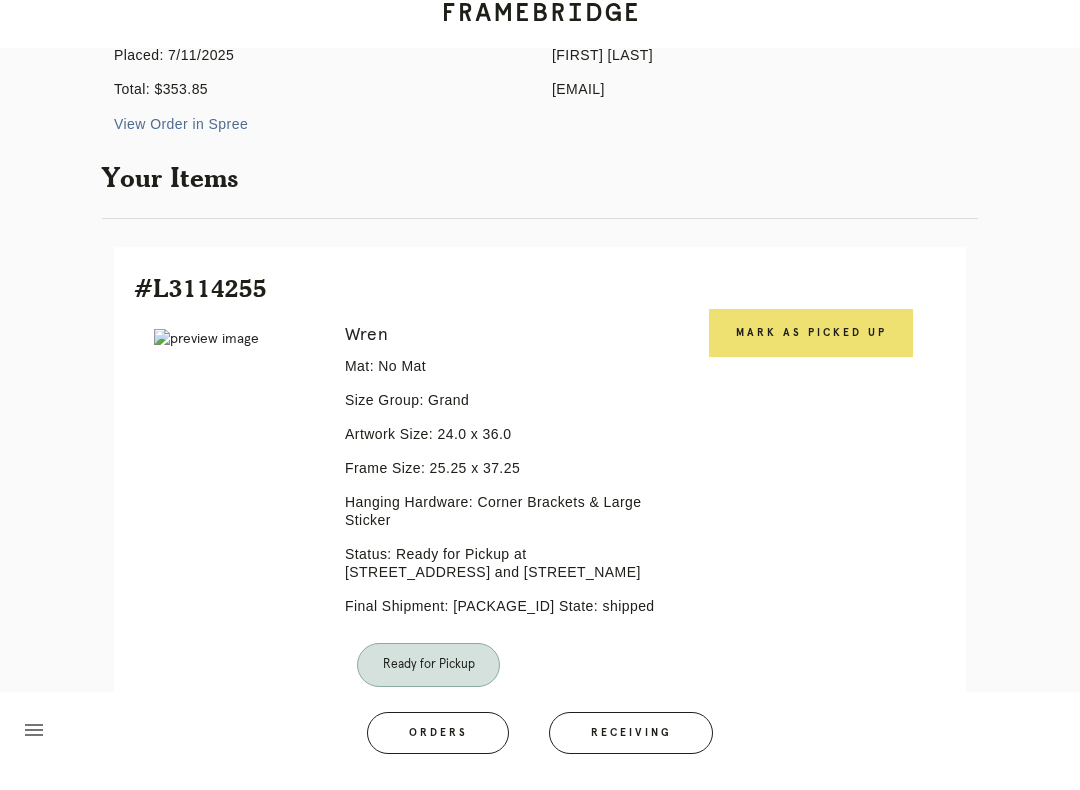 click on "Mark as Picked Up" at bounding box center [811, 350] 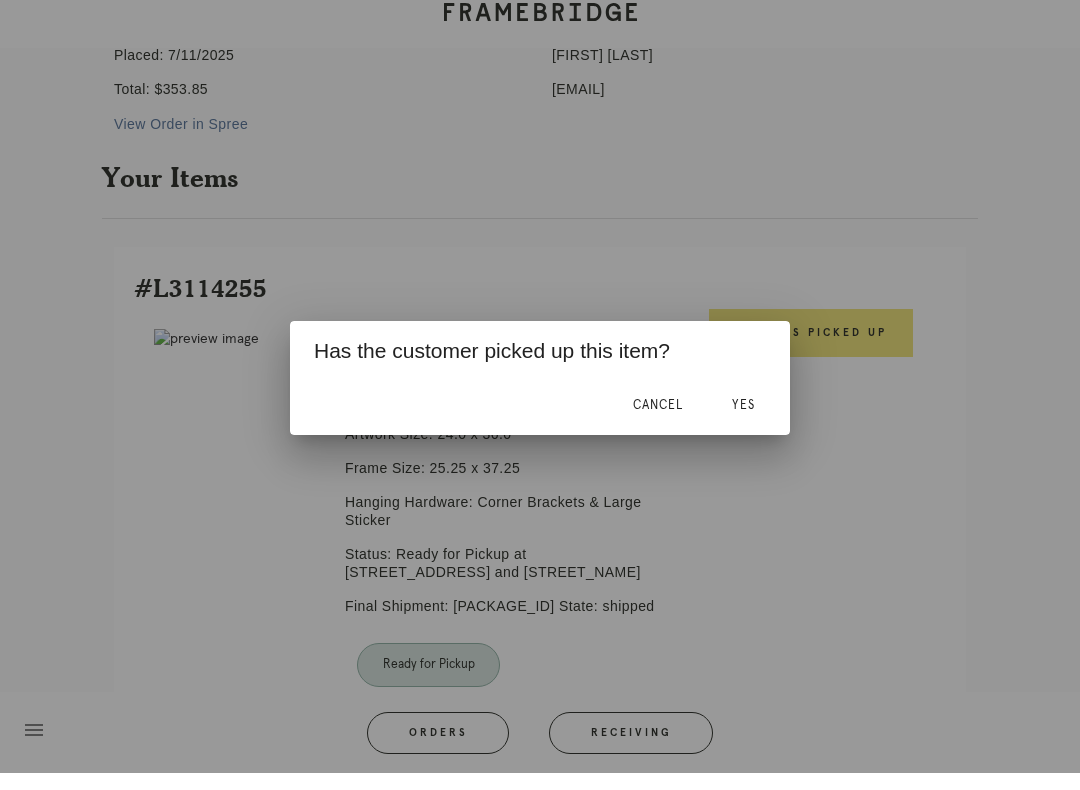 click on "Yes" at bounding box center [743, 422] 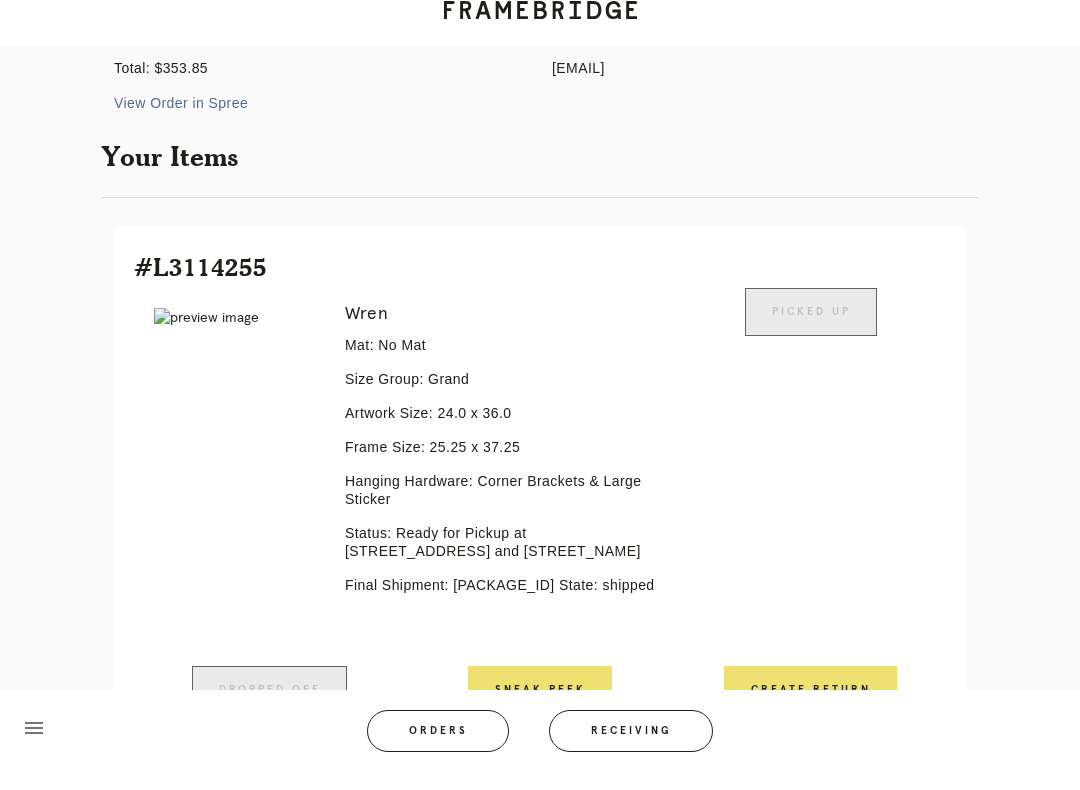 scroll, scrollTop: 414, scrollLeft: 0, axis: vertical 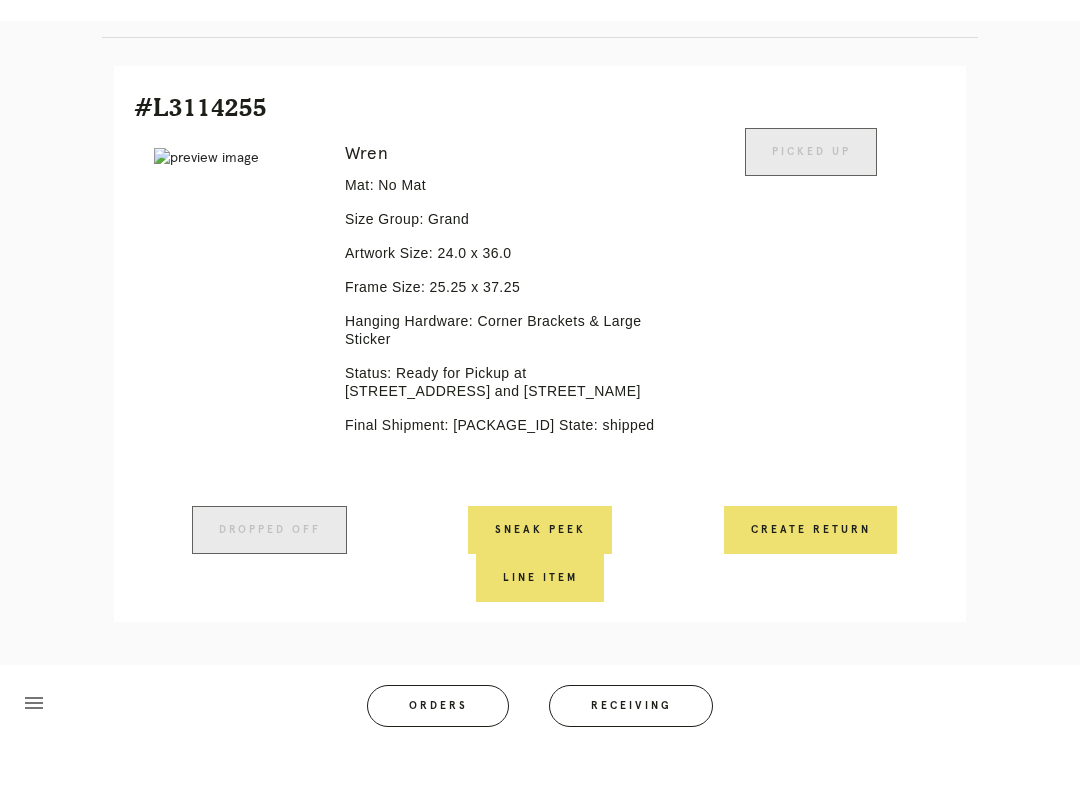 click on "Receiving" at bounding box center (631, 750) 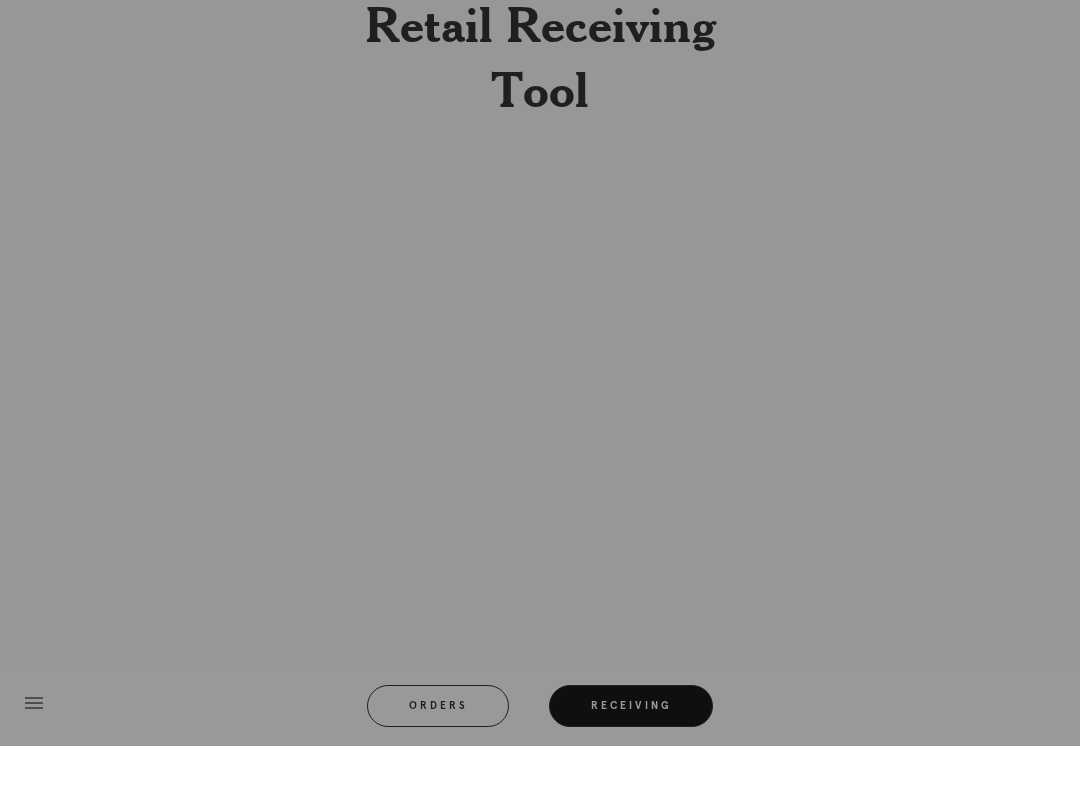 scroll, scrollTop: 0, scrollLeft: 0, axis: both 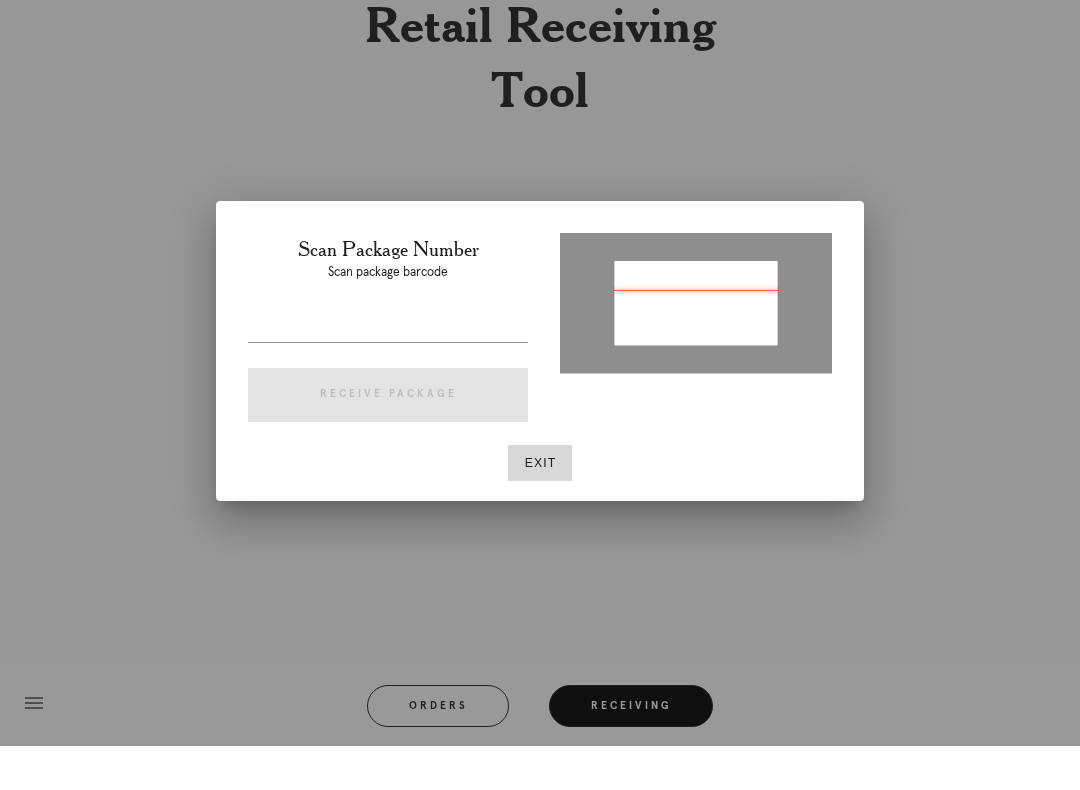 type on "P662535093281013" 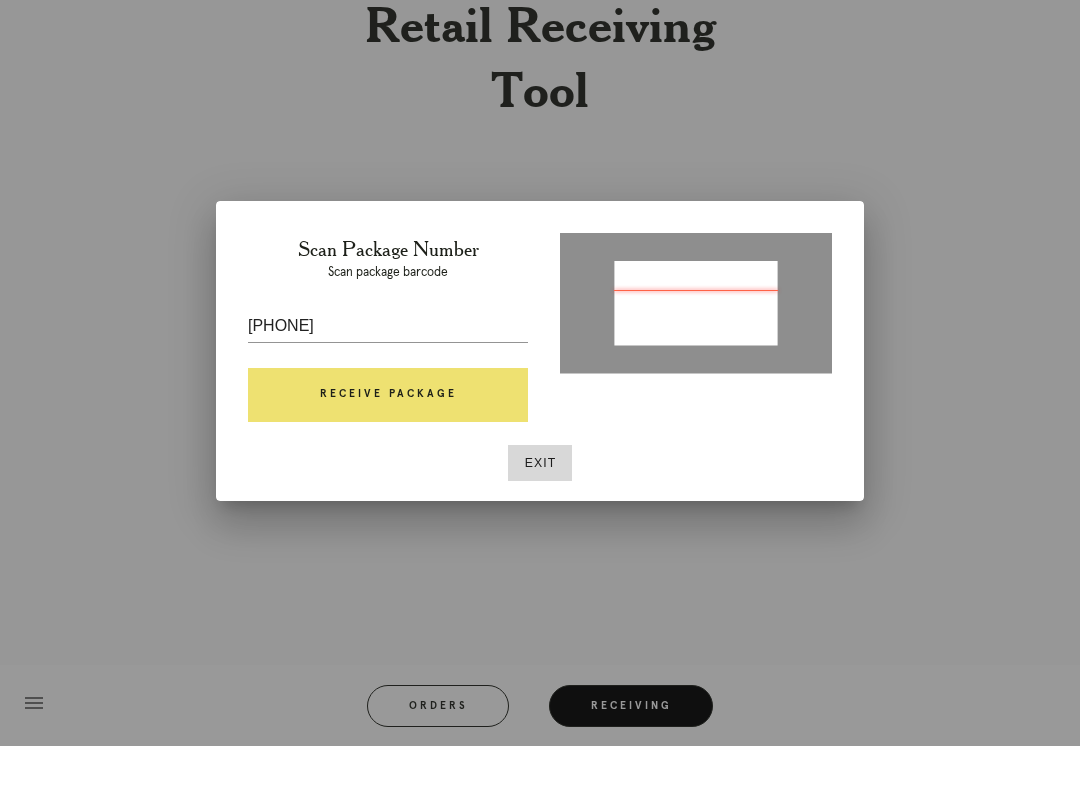click on "Receive Package" at bounding box center (388, 439) 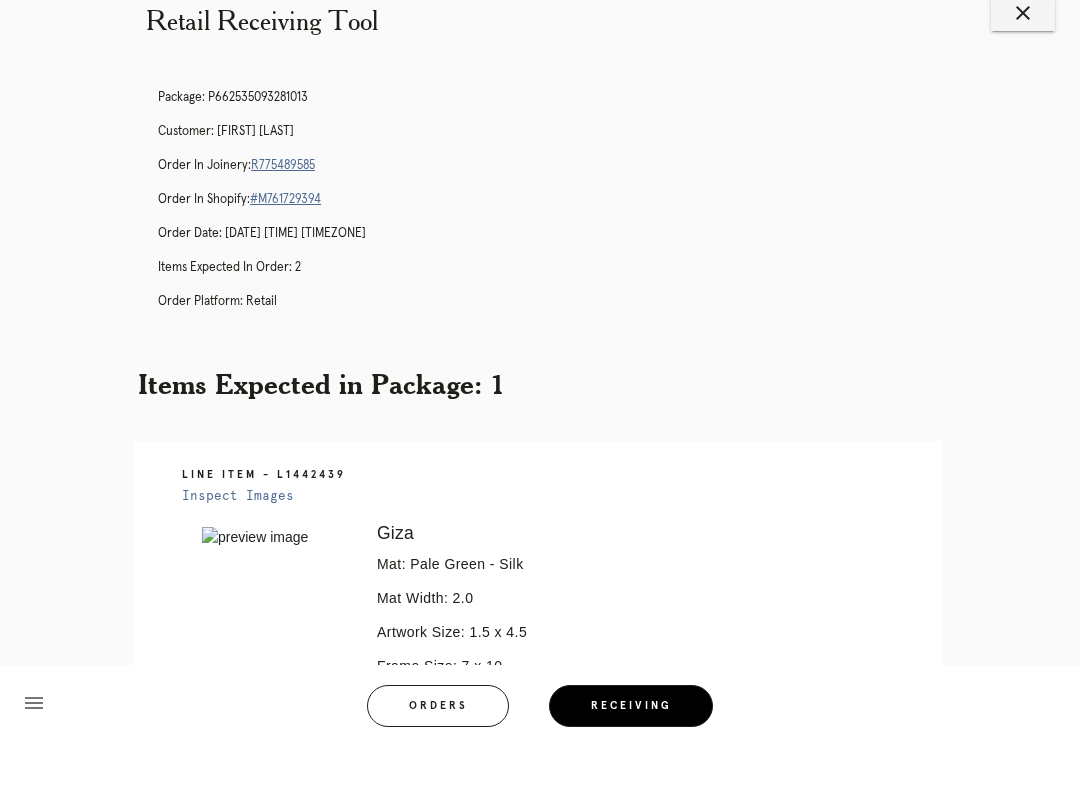 click on "Package: P662535093281013   Customer: Melora Love
Order in Joinery:
R775489585
Order in Shopify:
#M761729394
Order Date:
07/09/2025  5:20 PM EDT
Items Expected in Order: 2   Order Platform: retail" at bounding box center [560, 252] 